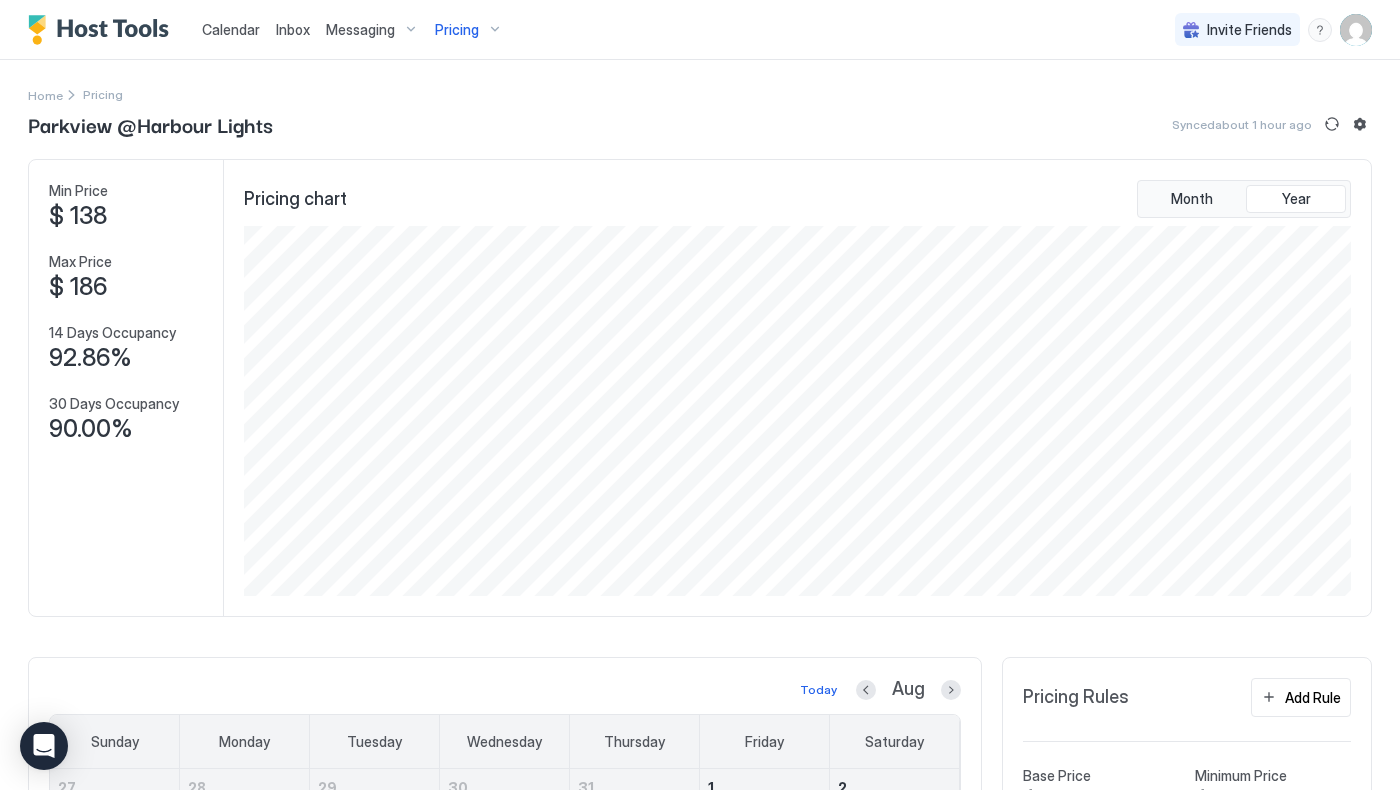 scroll, scrollTop: 0, scrollLeft: 0, axis: both 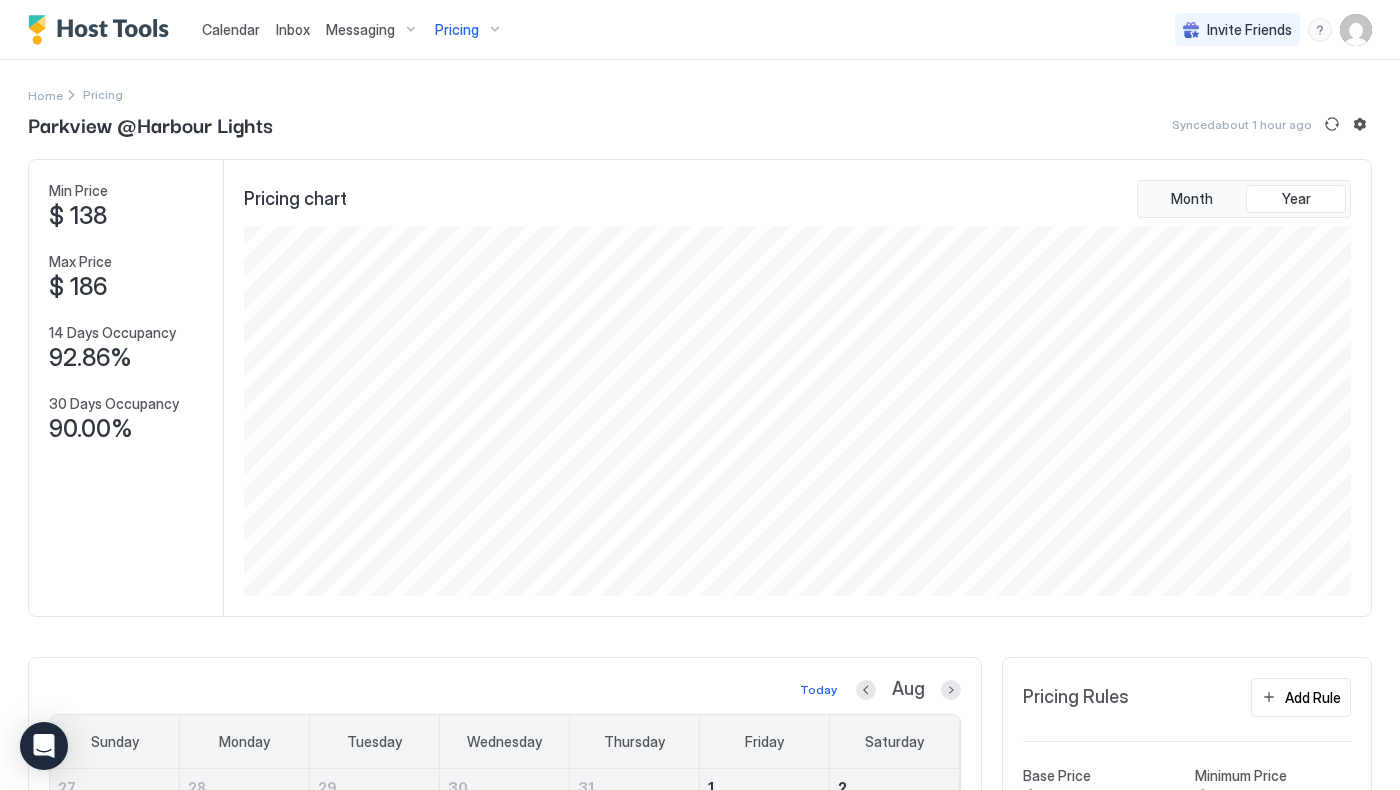 click on "Pricing" at bounding box center [457, 30] 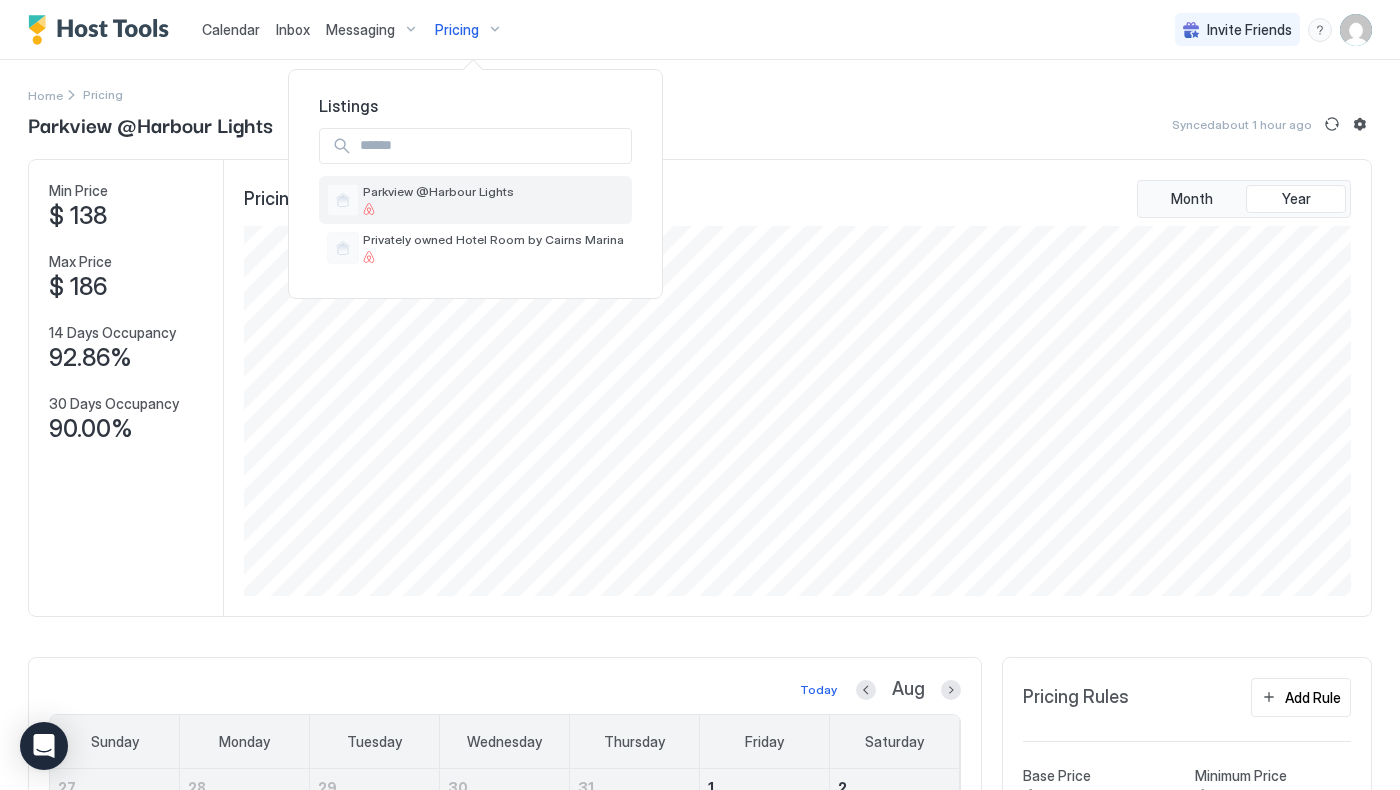 click on "Parkview @Harbour Lights" at bounding box center [438, 199] 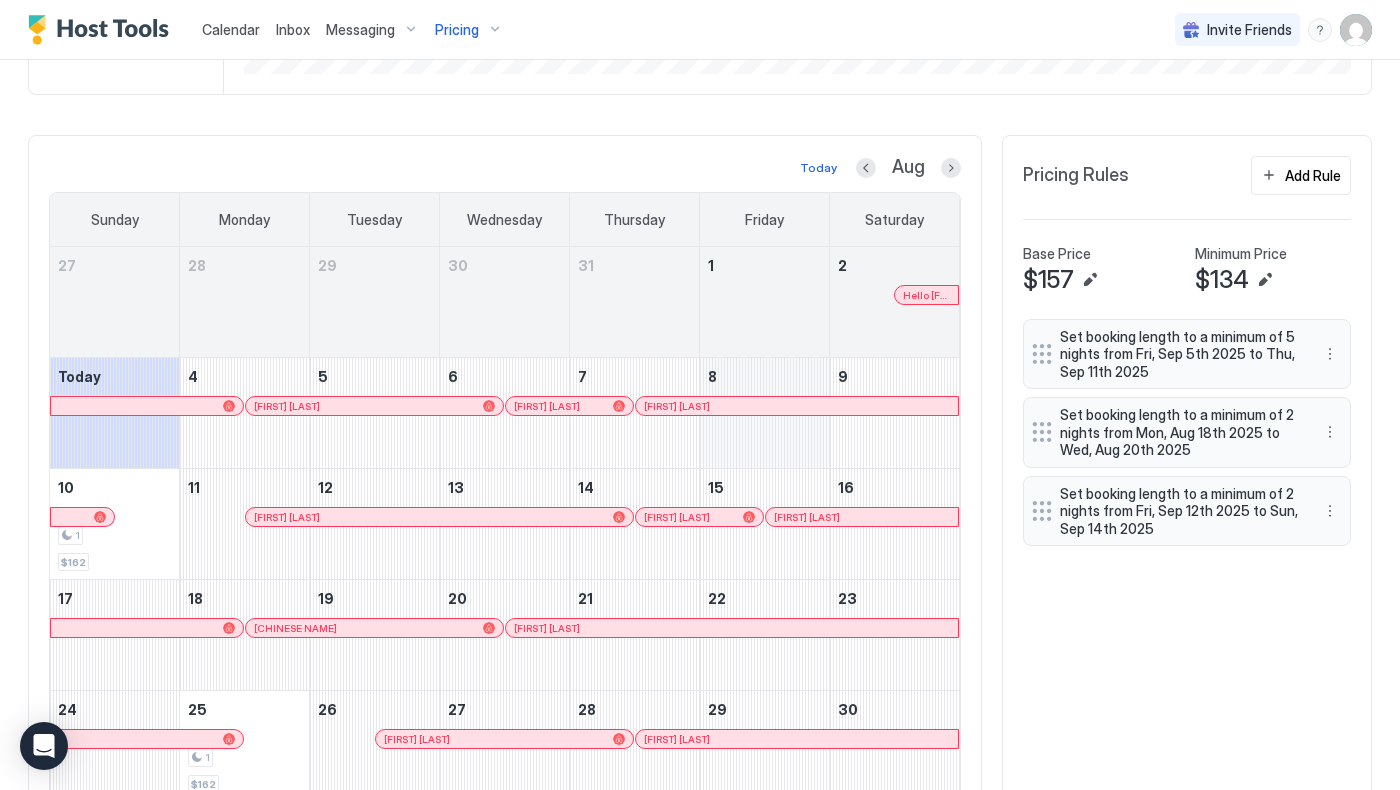 scroll, scrollTop: 486, scrollLeft: 0, axis: vertical 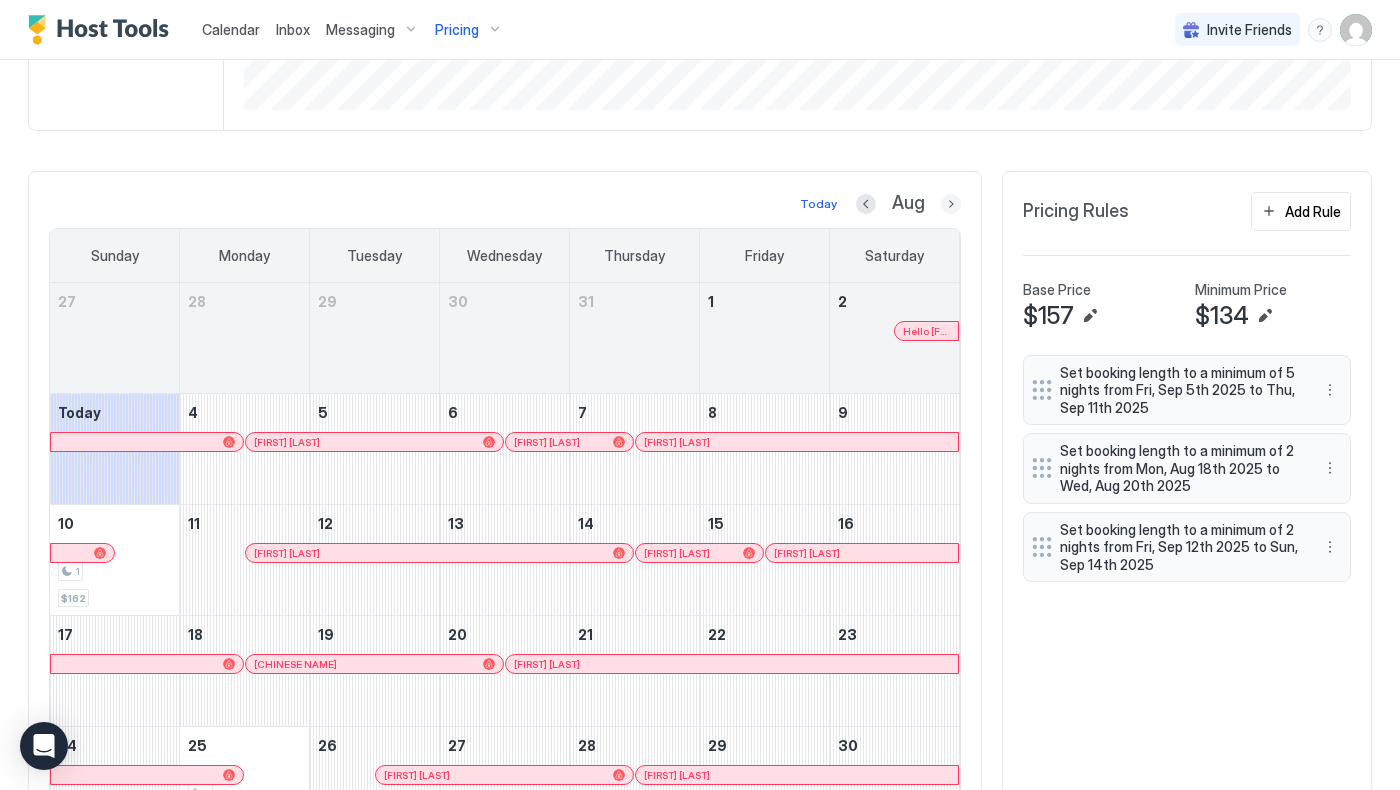 click at bounding box center (951, 204) 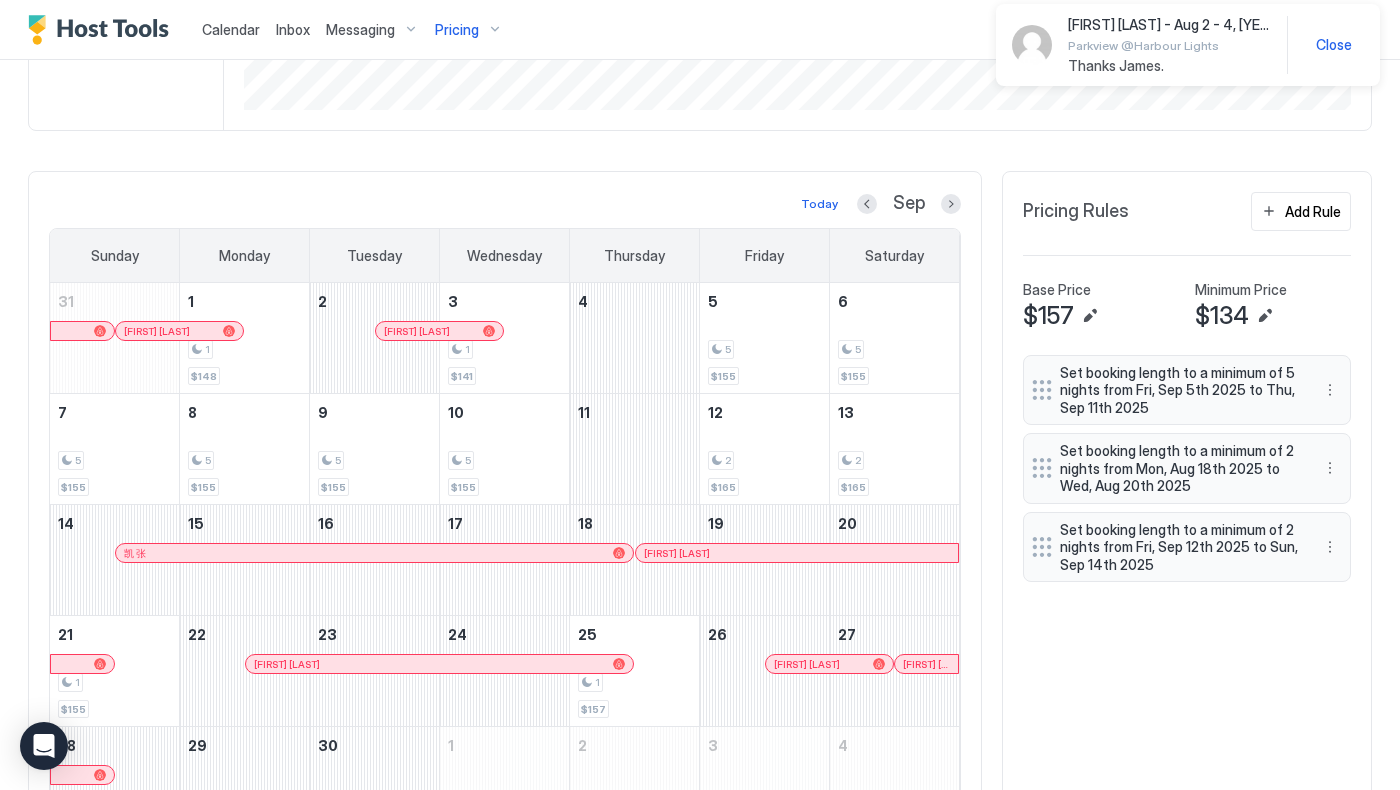 click on "[FIRST] [LAST] - Aug 2 - 4, [YEAR] Parkview @Harbour Lights Thanks [FIRST]." at bounding box center (1169, 45) 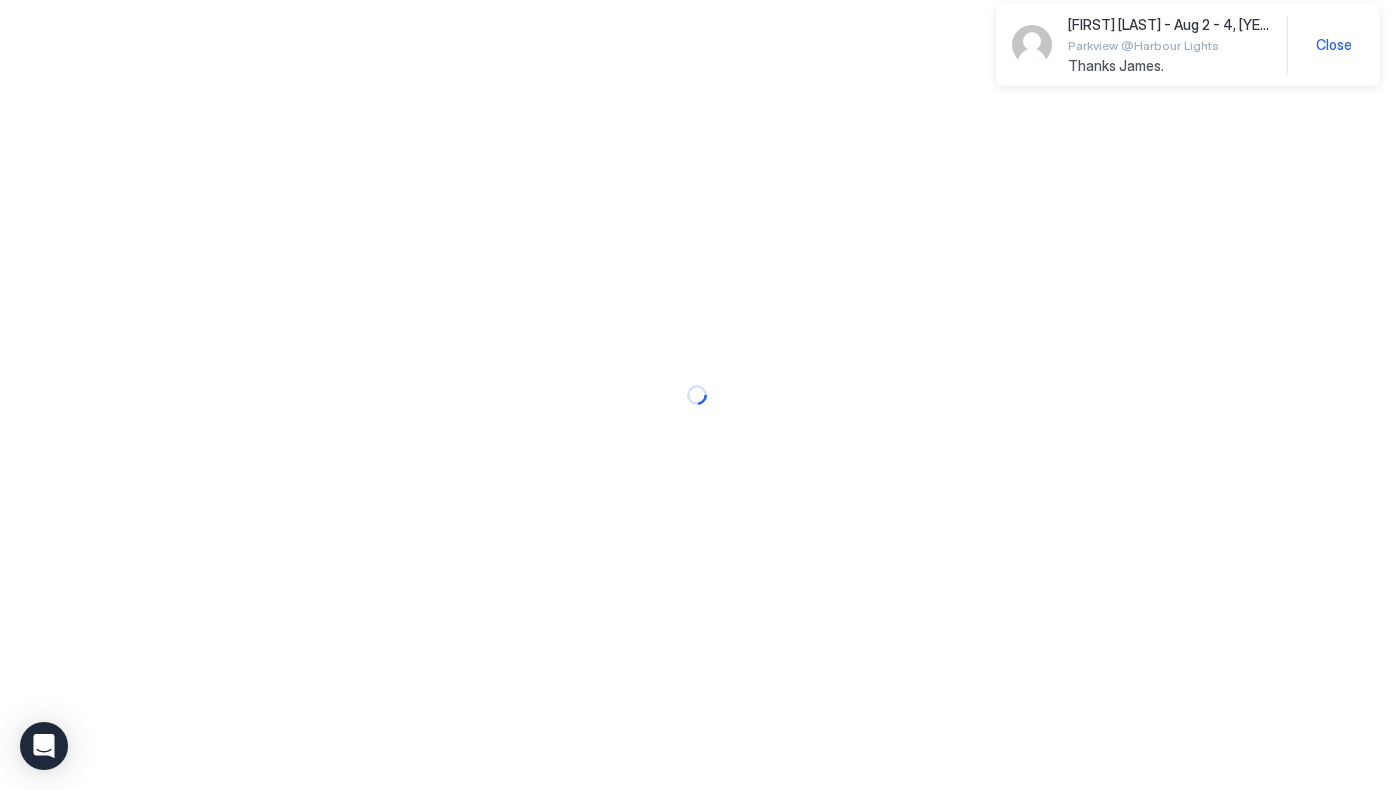 scroll, scrollTop: 0, scrollLeft: 0, axis: both 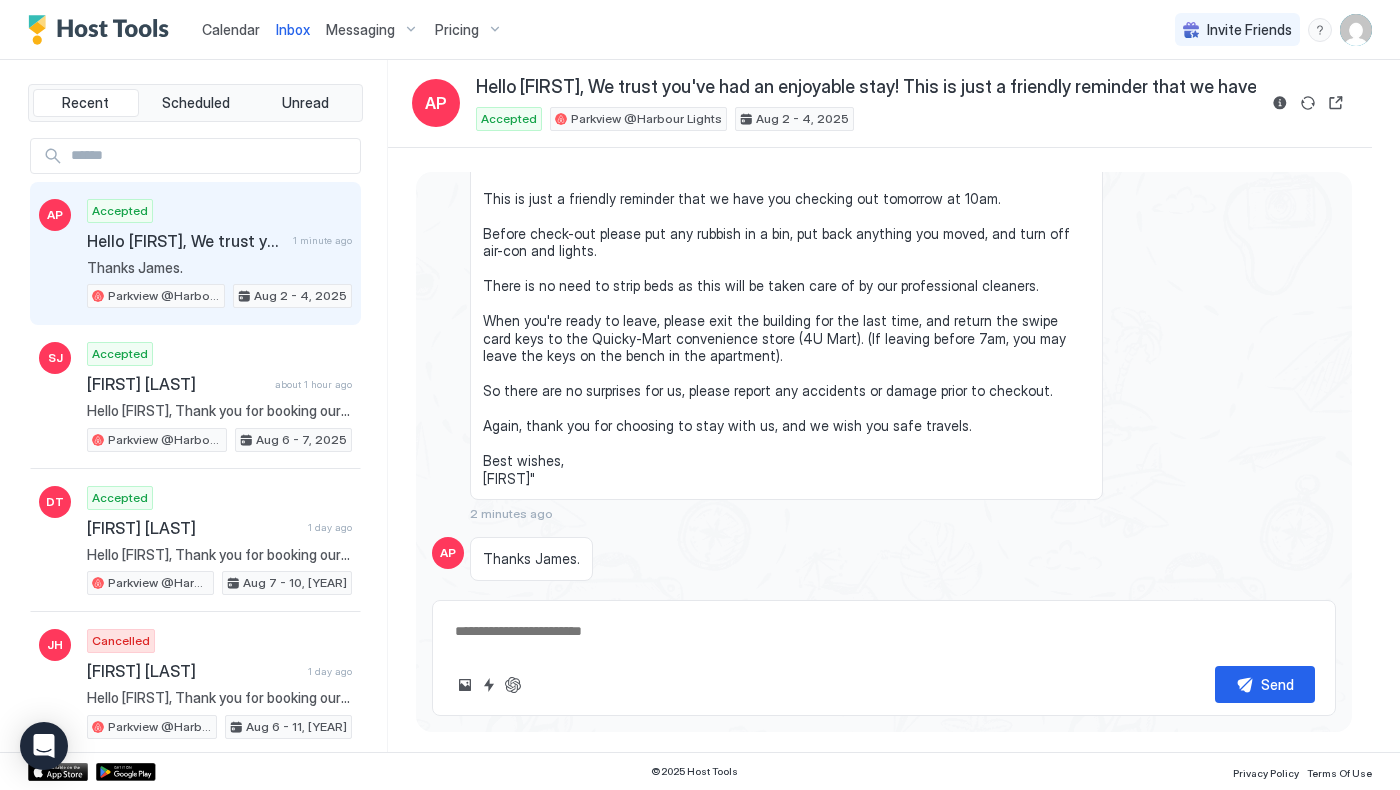 type on "*" 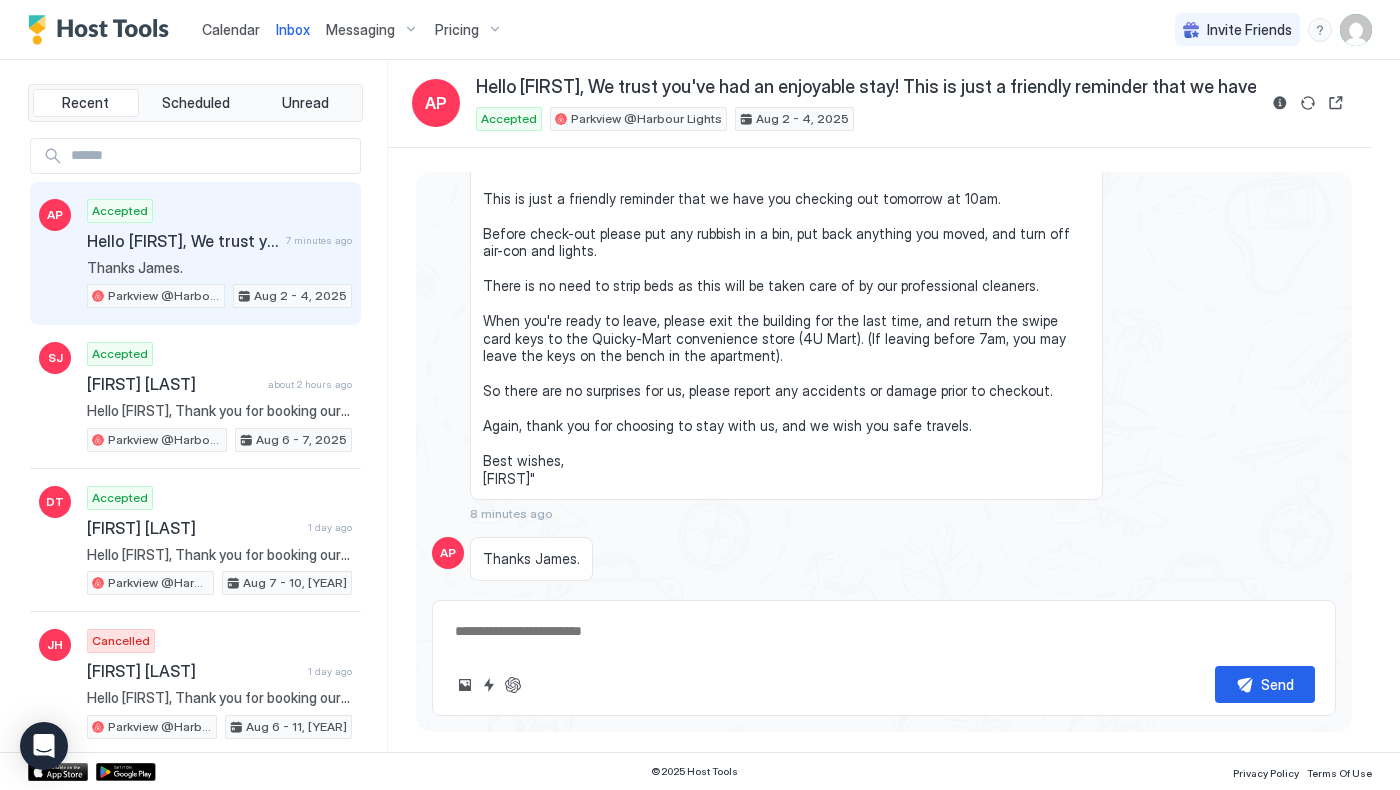 click on "Thanks [FIRST].  [TIME]" at bounding box center (786, 569) 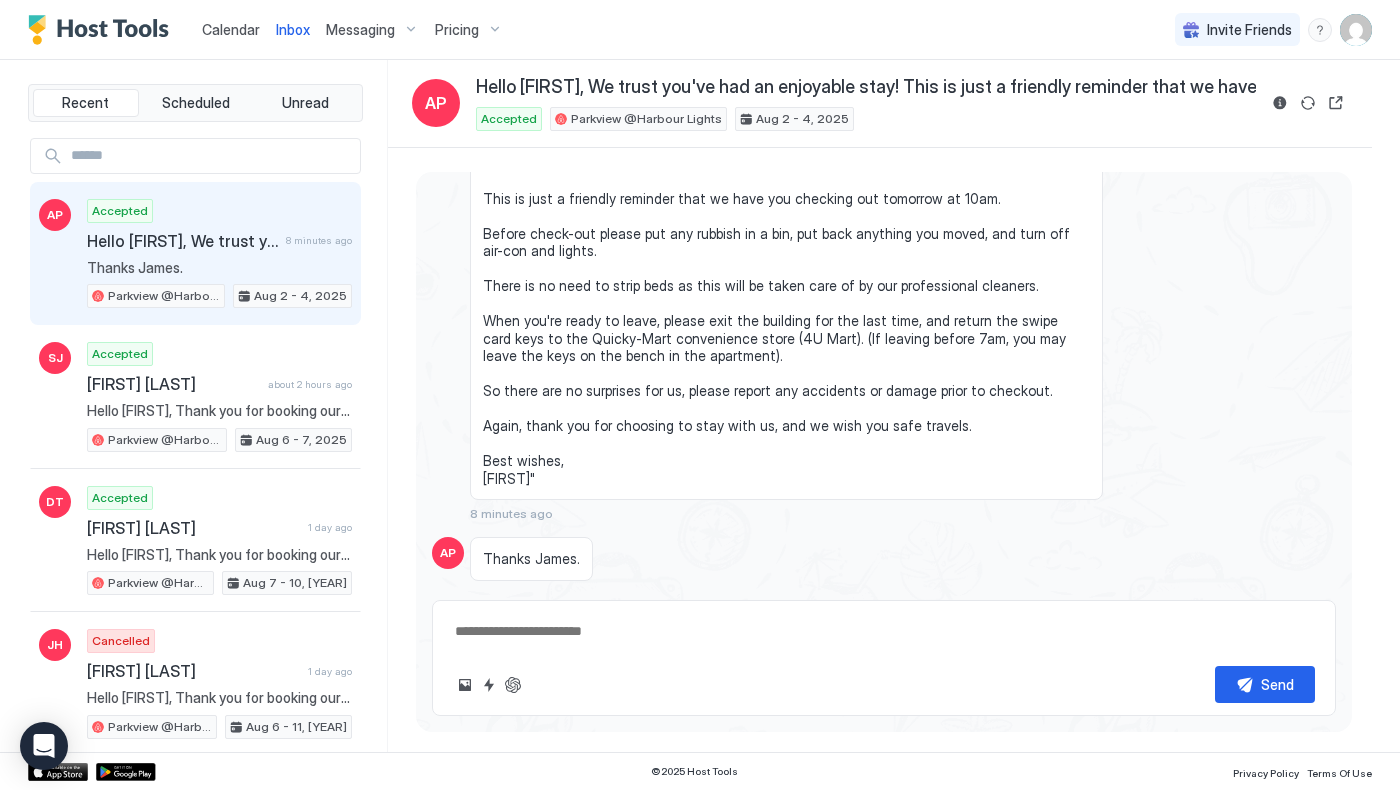 click on "Thanks James.  8 minutes ago" at bounding box center [786, 569] 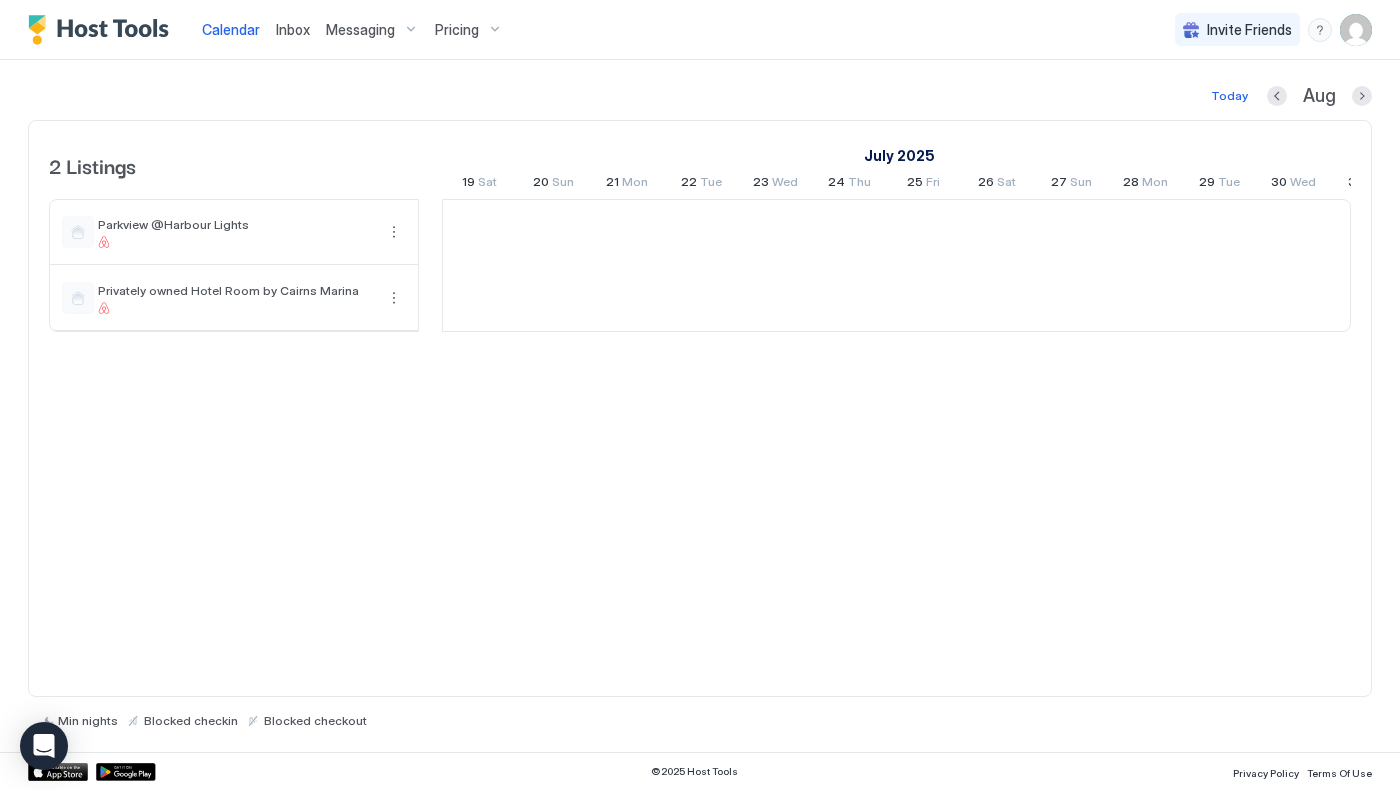 scroll, scrollTop: 0, scrollLeft: 1111, axis: horizontal 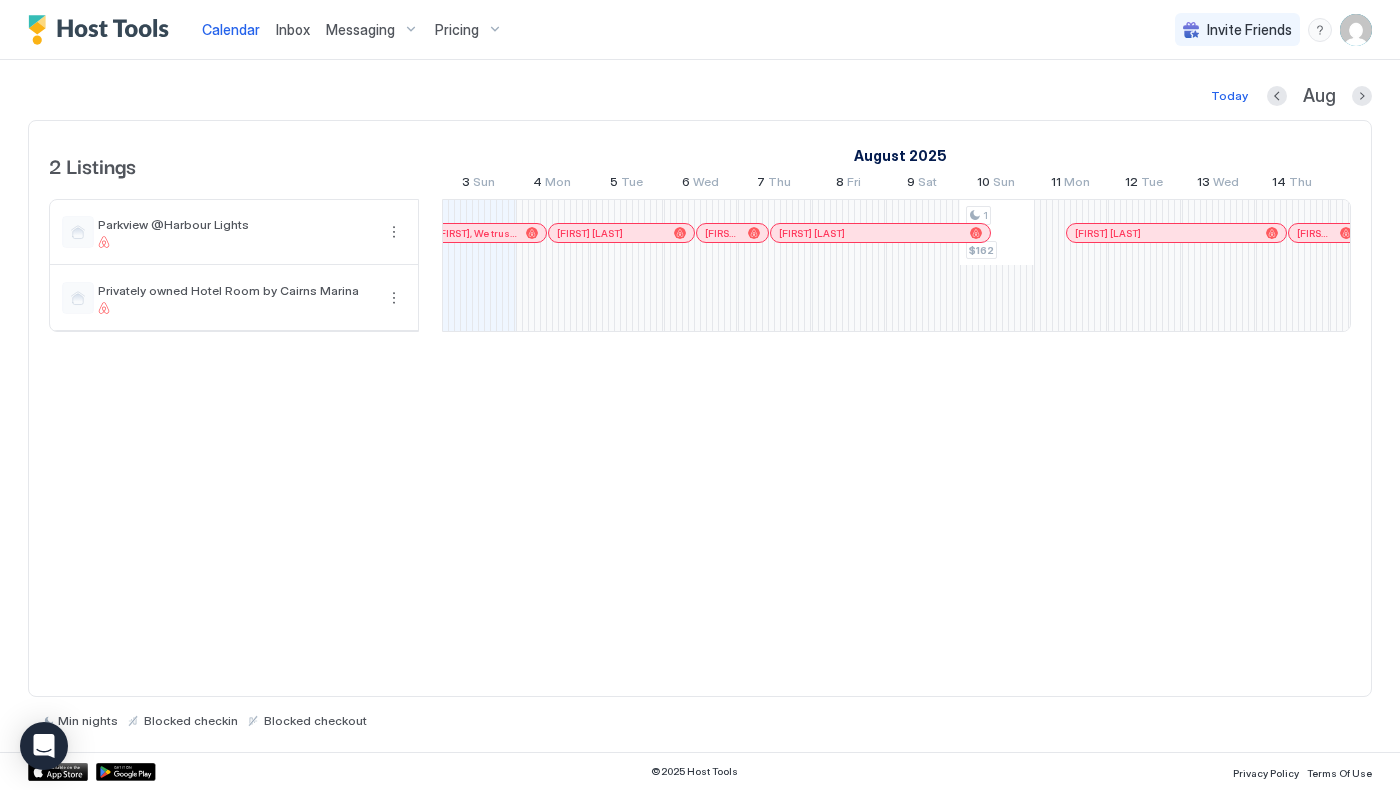 click on "Pricing" at bounding box center [457, 30] 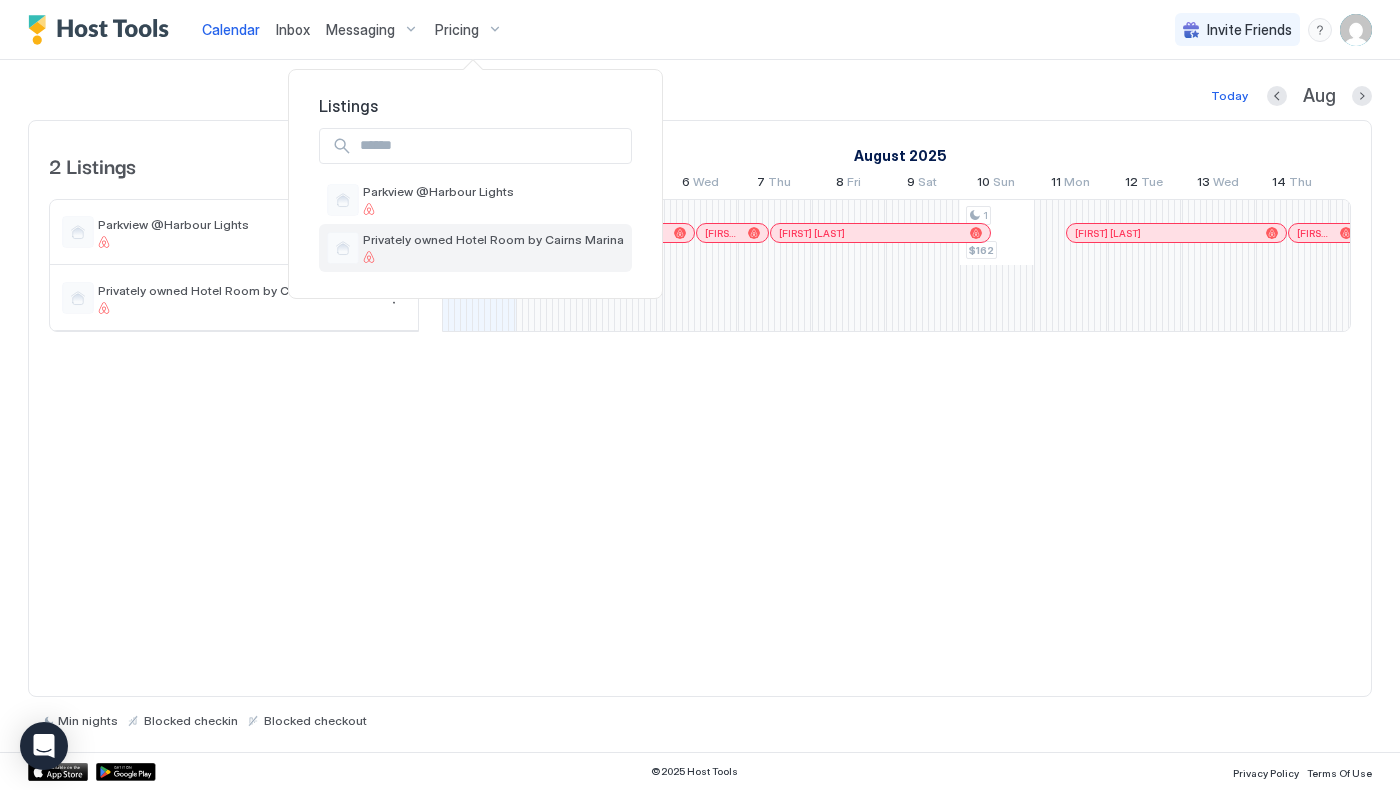 click at bounding box center (493, 257) 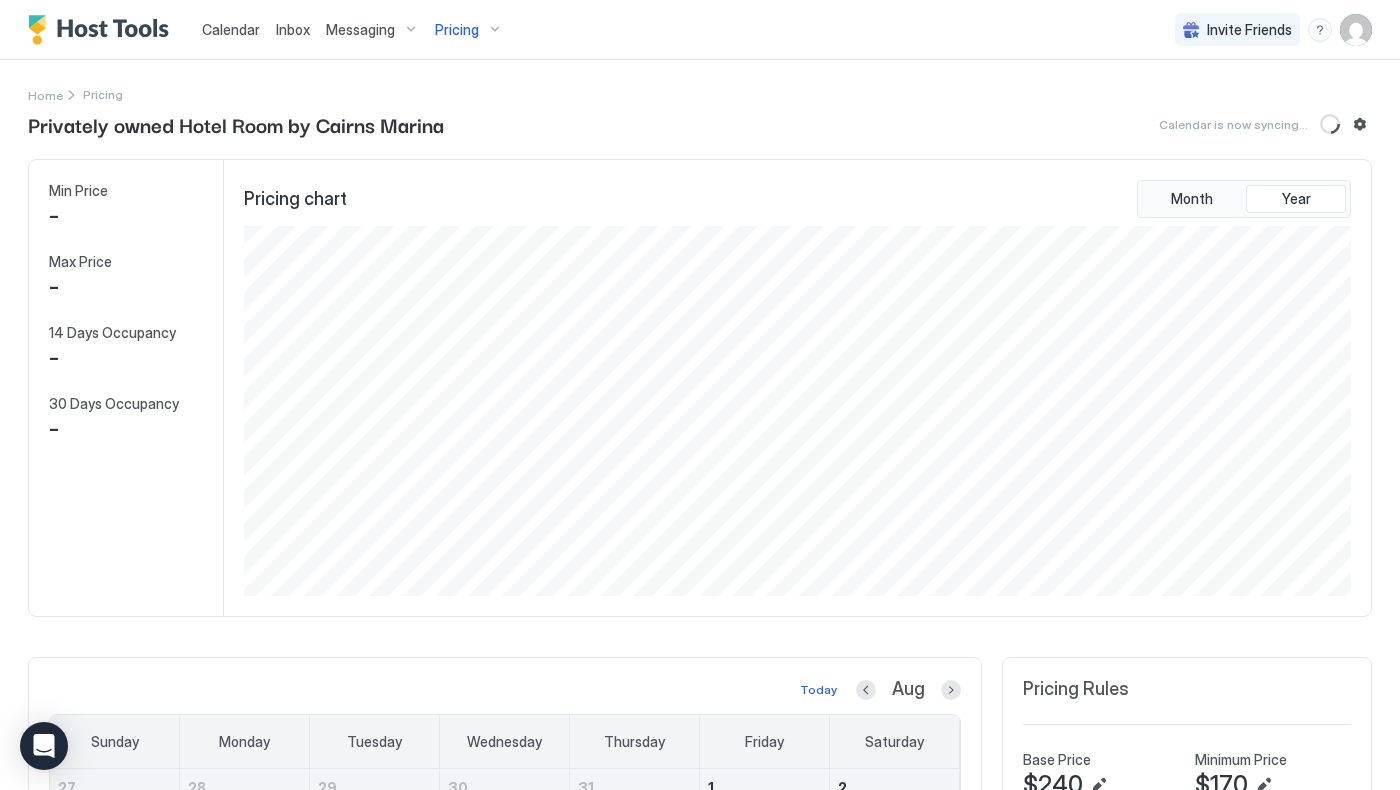 scroll, scrollTop: 999630, scrollLeft: 998888, axis: both 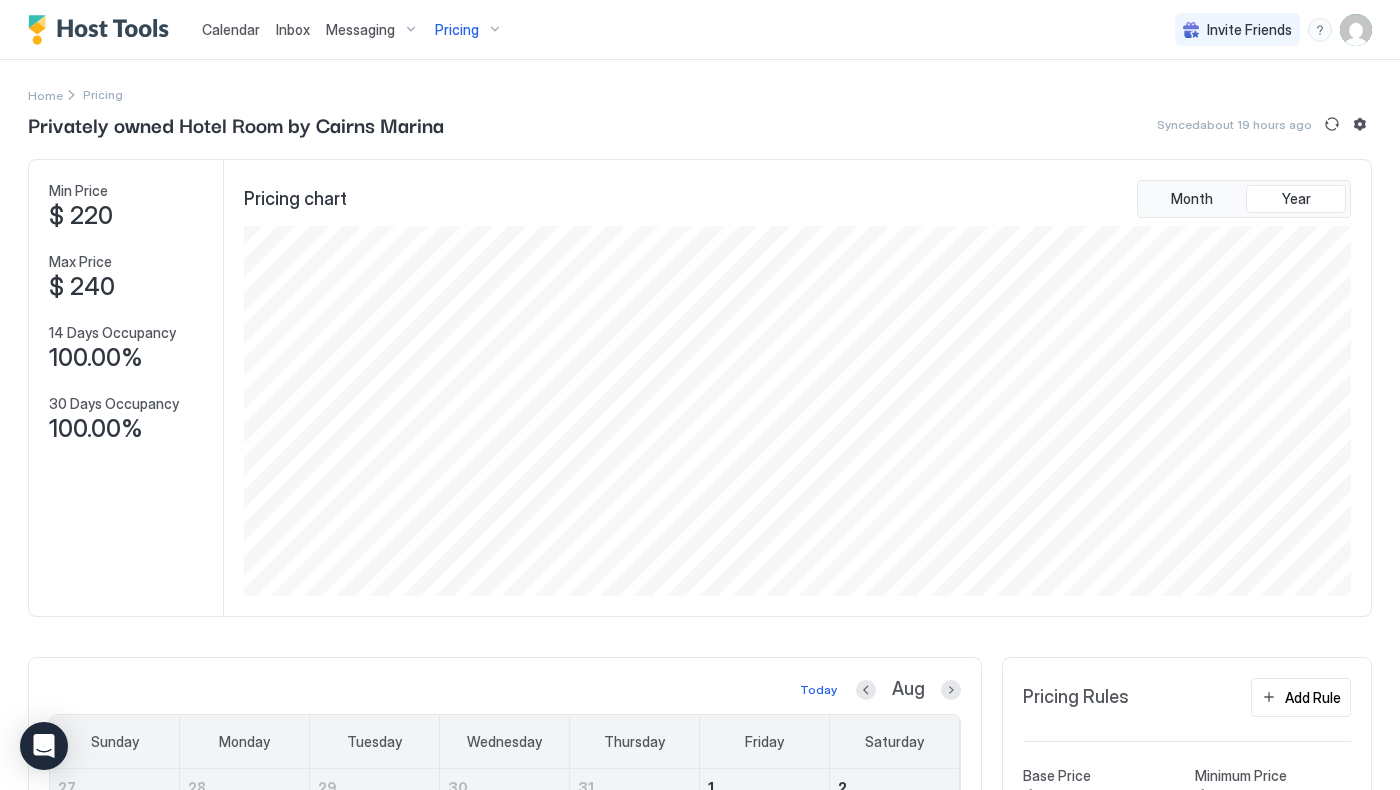 click on "Pricing" at bounding box center (457, 30) 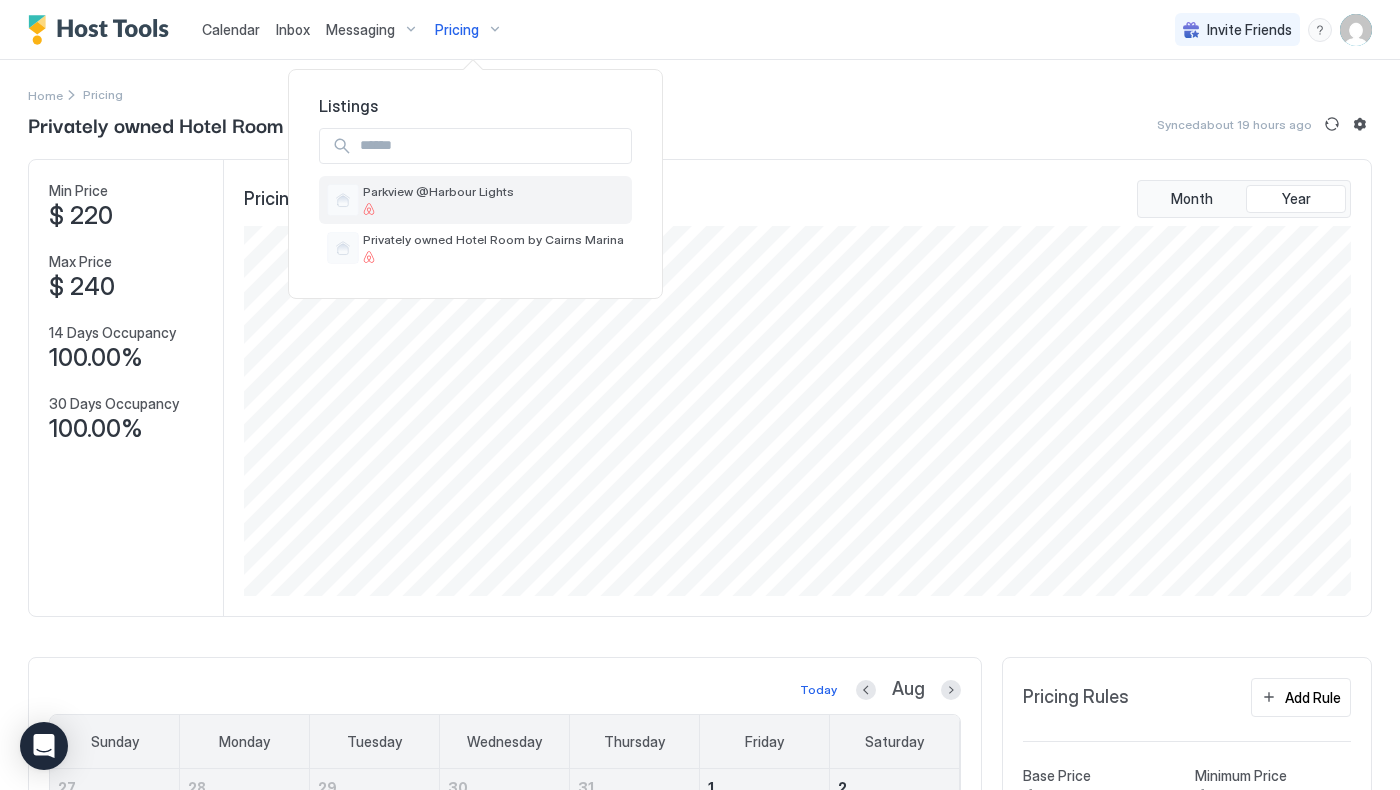 click on "Parkview @Harbour Lights" at bounding box center [438, 191] 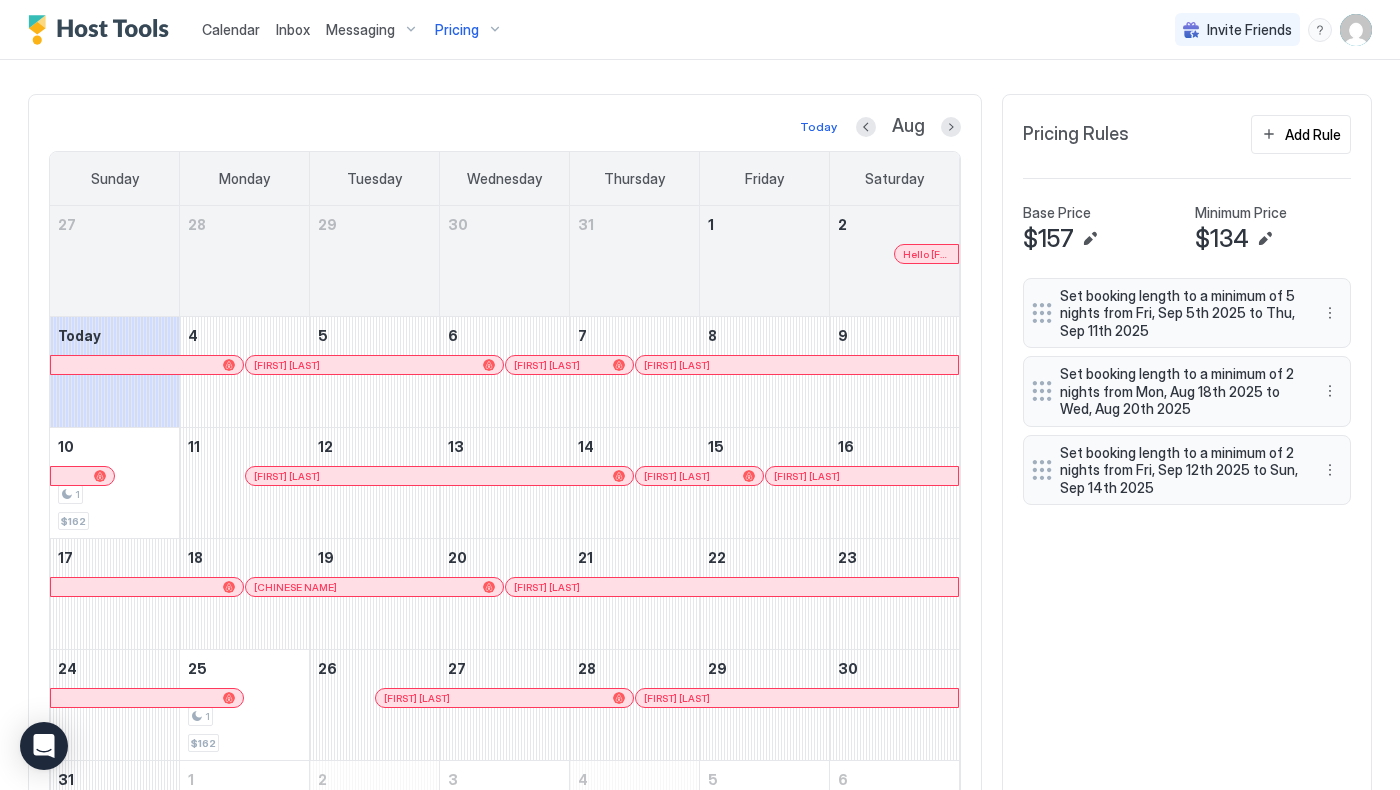 scroll, scrollTop: 648, scrollLeft: 0, axis: vertical 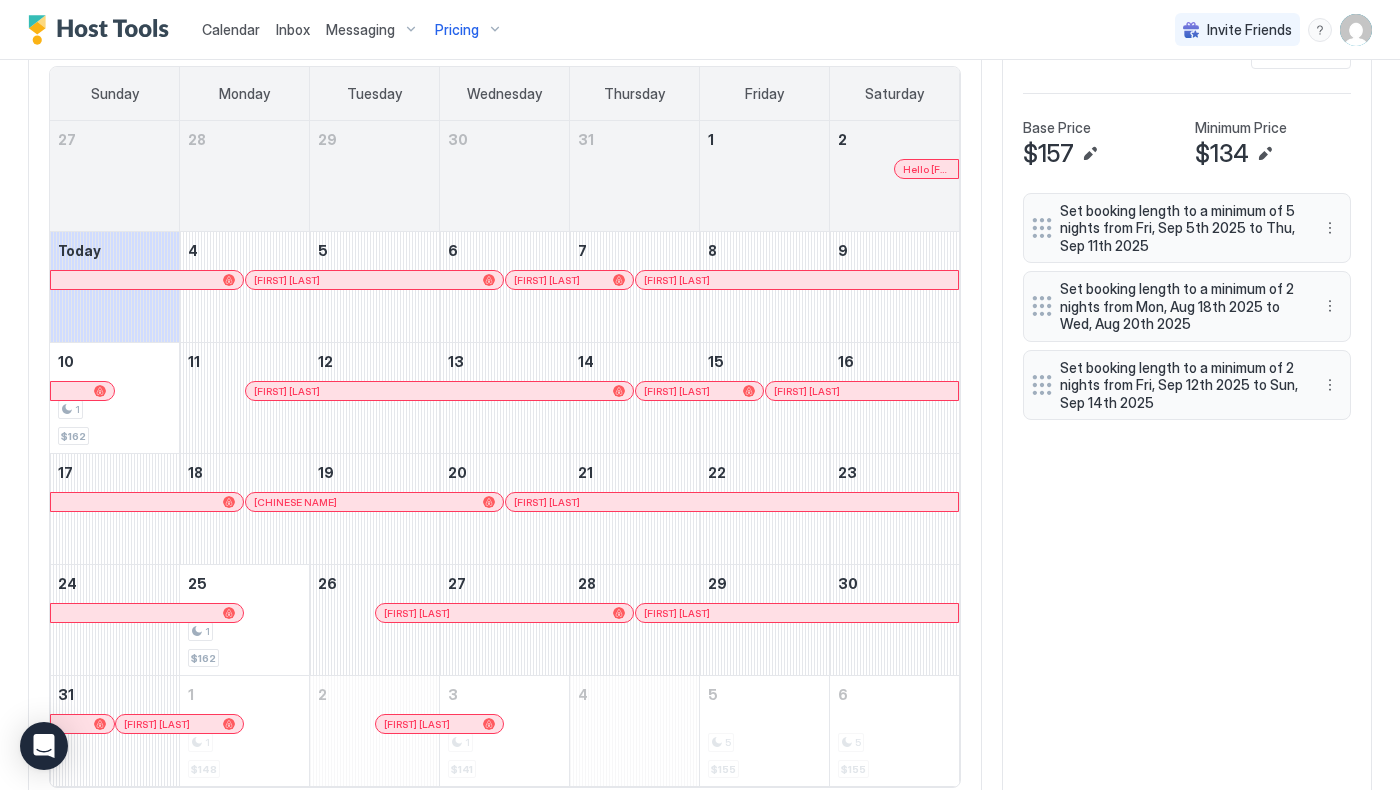 click at bounding box center [524, 280] 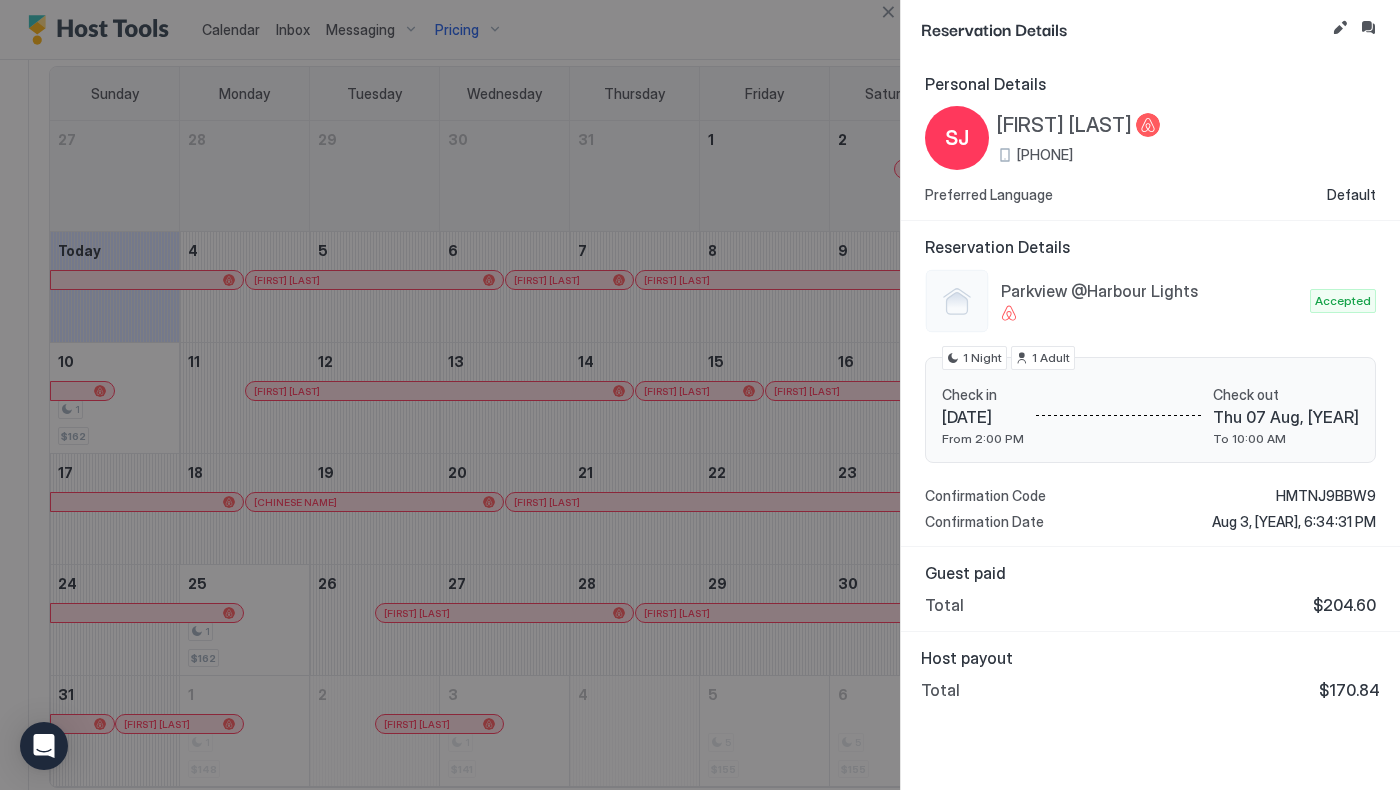 click at bounding box center (700, 395) 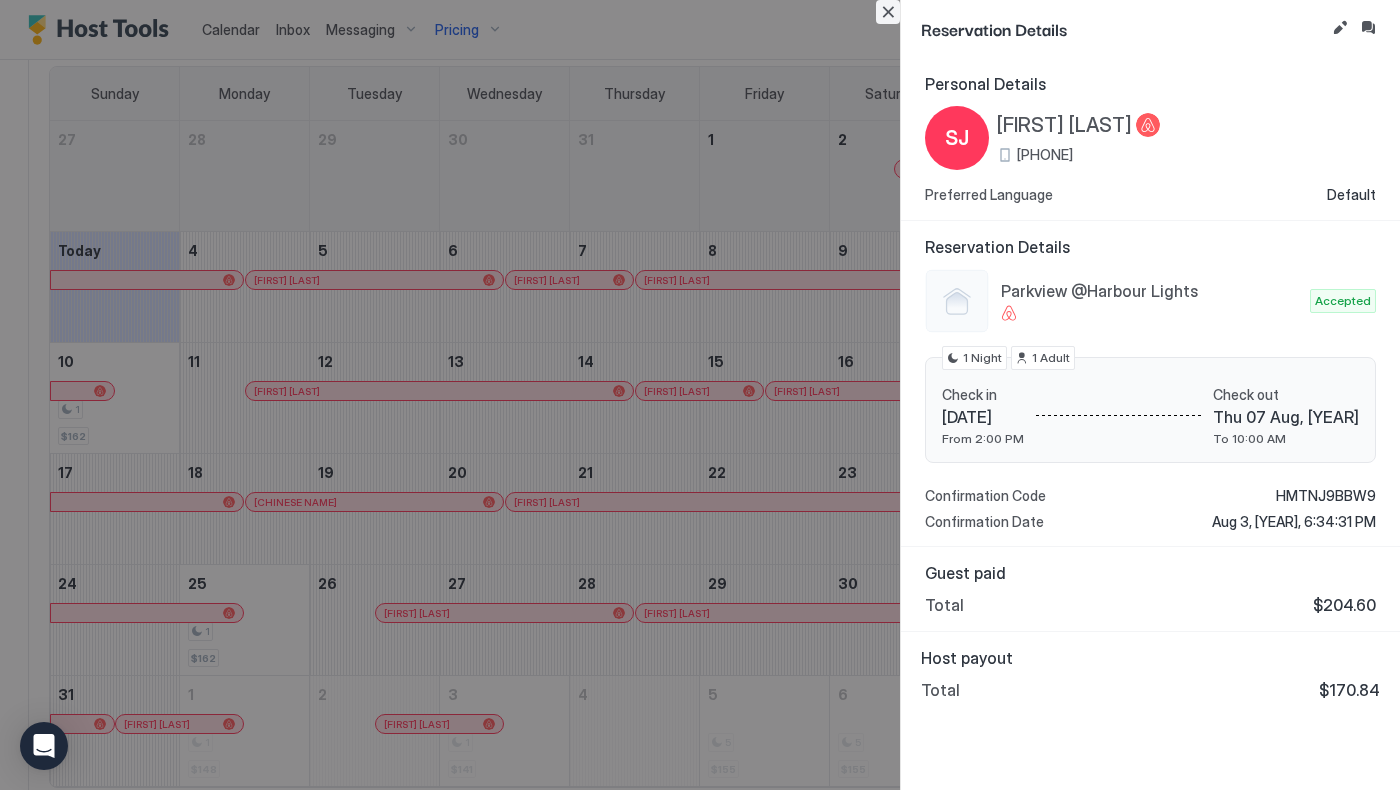 click at bounding box center [888, 12] 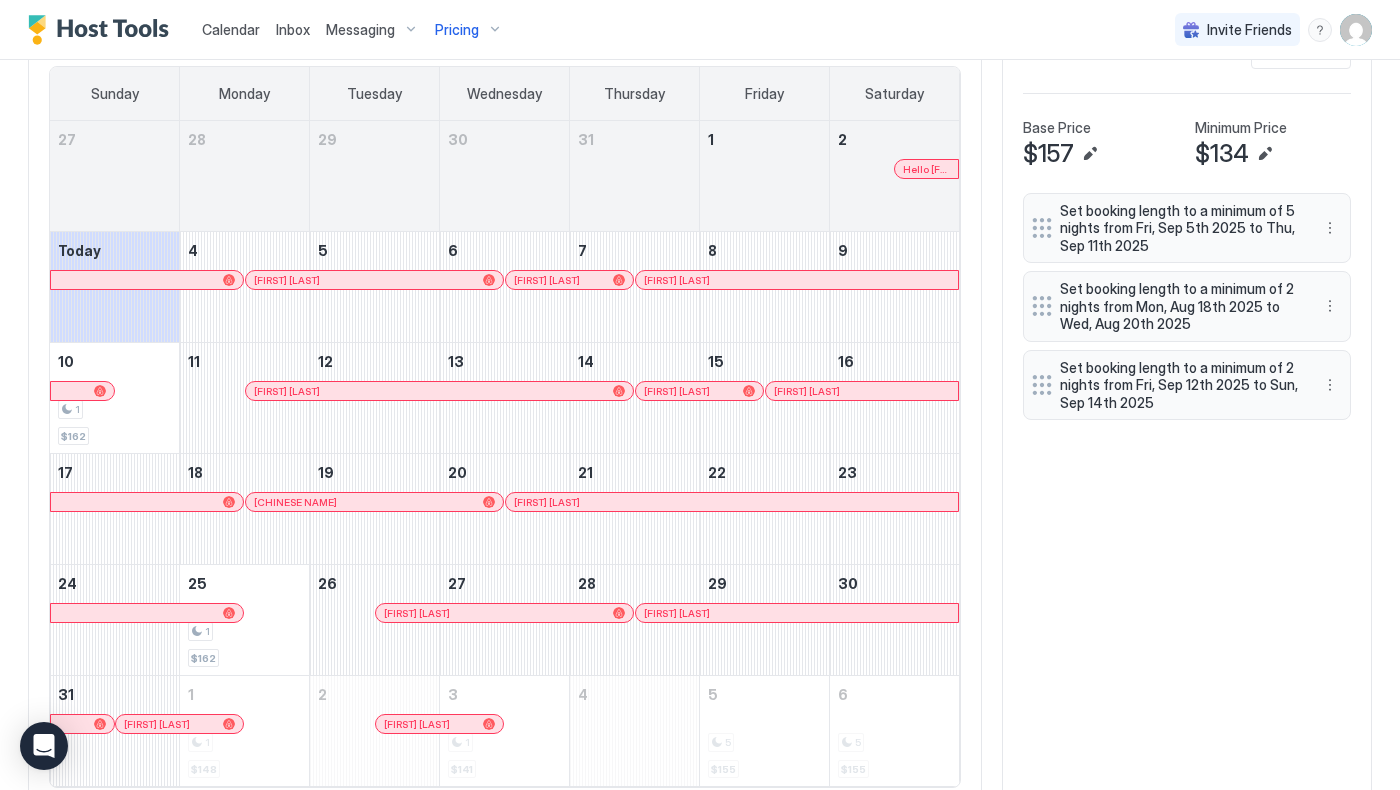 click on "Today Aug Sunday Monday Tuesday Wednesday Thursday Friday Saturday 27 28 29 30 31 1 2 [FIRST] Today 4 [FIRST] [LAST] 5 6 [FIRST] [LAST] 7 [FIRST] [LAST] 8 9 10 1 $162 11 [FIRST] [LAST] 12 13 14 [FIRST] [LAST] 15 [FIRST] [LAST] 16 17 18 [CHINESE NAME] 19 20 [FIRST] [LAST] 21 22 23 24 25 1 $162 26 [FIRST] [LAST] 27 28 [FIRST] [LAST] 29 30 31 [FIRST] M 1 1 $148 2 [FIRST] M 3 1 $141 4 5 5 $155 6 5 $155 Pricing Rules Add Rule Base Price   $157 Minimum Price   $134 Set booking length to a minimum of 5 nights from Fri, Sep 5th [YEAR] to Thu, Sep 11th [YEAR]   Set booking length to a minimum of 2 nights from Mon, Aug 18th [YEAR] to Wed, Aug 20th [YEAR]   Set booking length to a minimum of 2 nights from Fri, Sep 12th [YEAR] to Sun, Sep 14th [YEAR]" at bounding box center [700, 409] 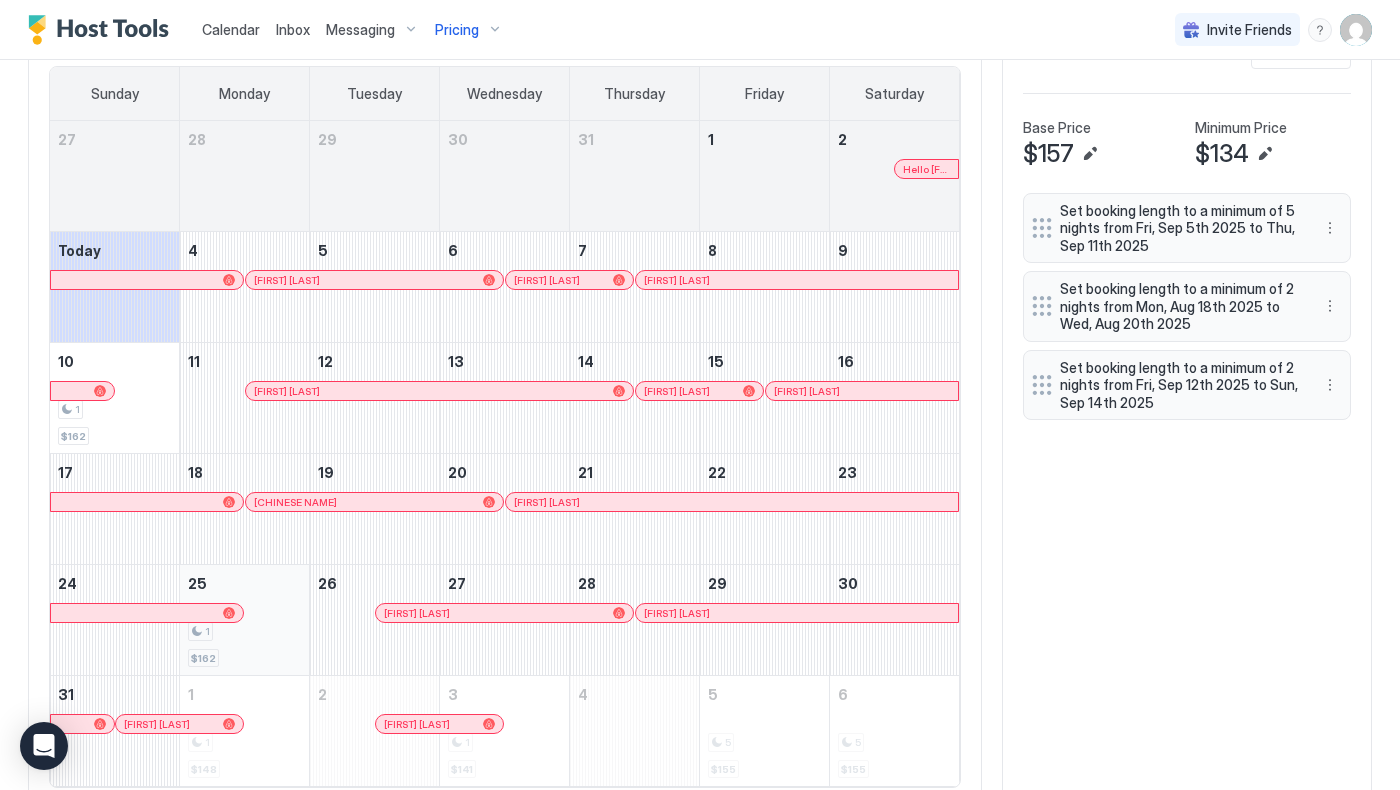 click on "1 $162" at bounding box center [244, 620] 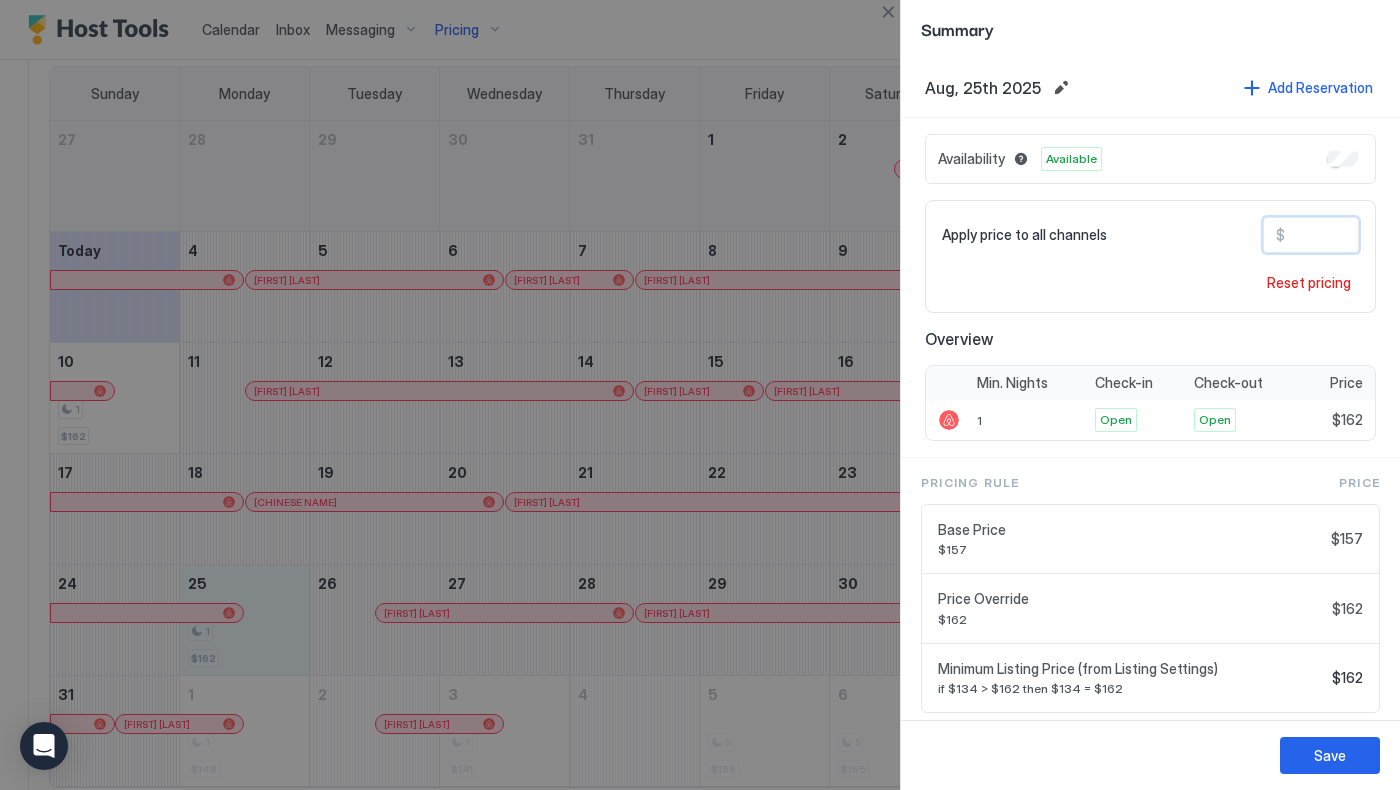 drag, startPoint x: 1307, startPoint y: 233, endPoint x: 1324, endPoint y: 233, distance: 17 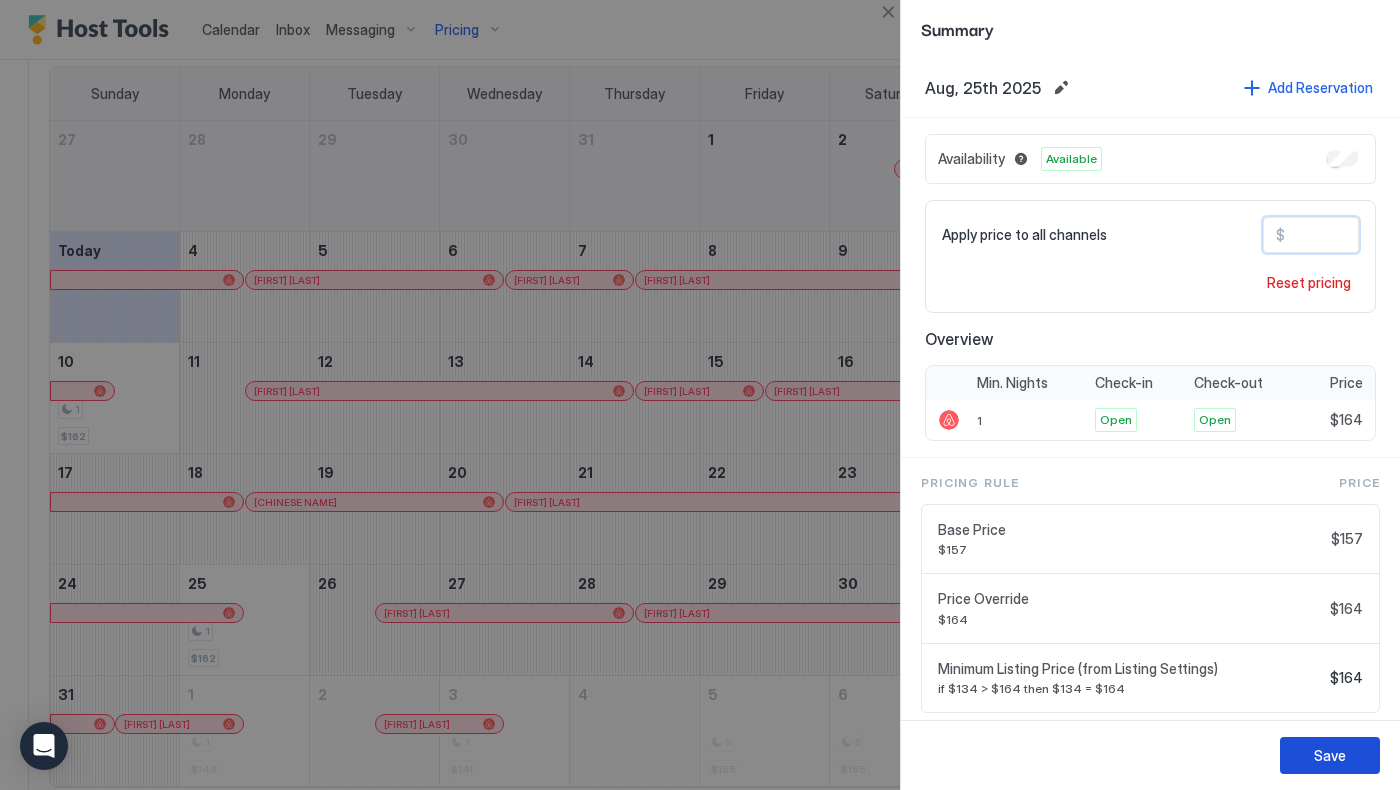 type on "***" 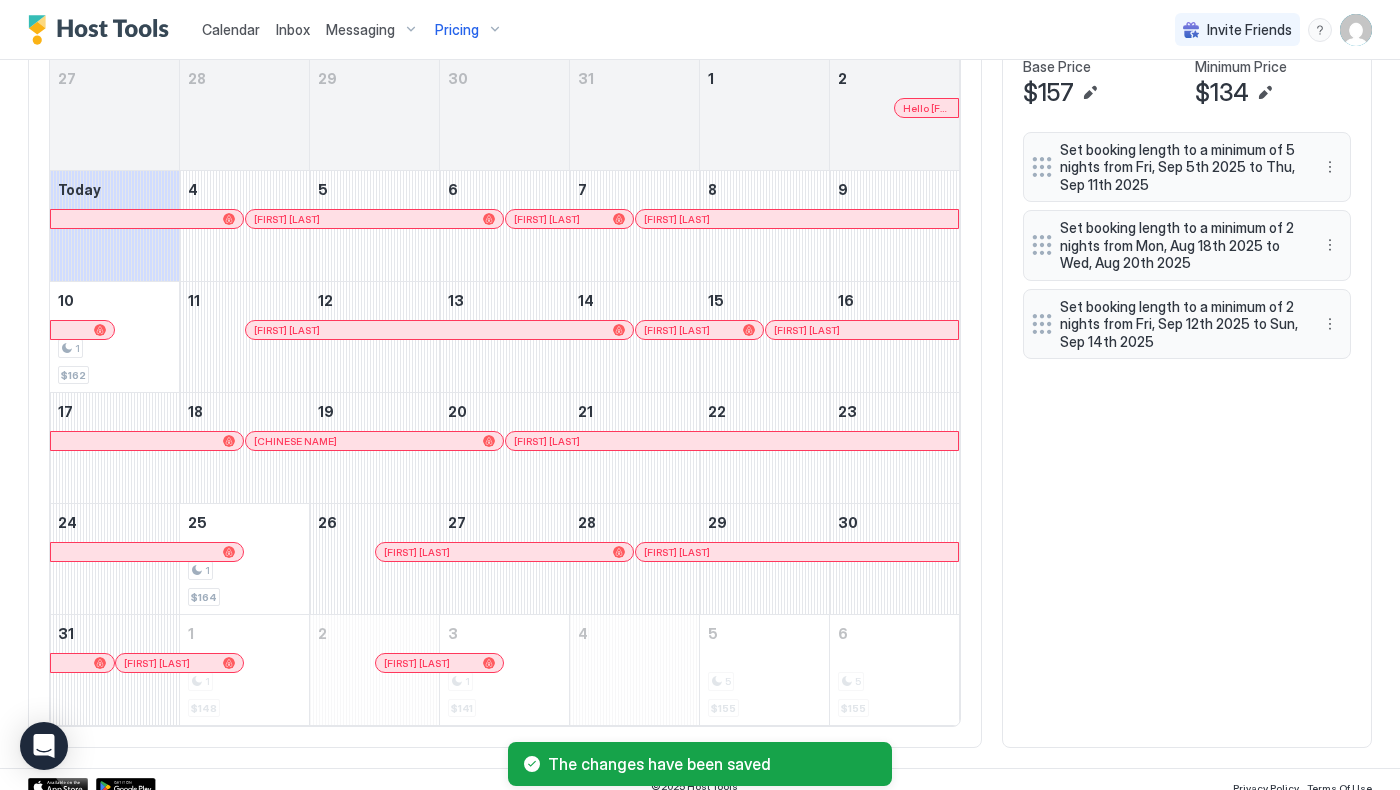 scroll, scrollTop: 723, scrollLeft: 0, axis: vertical 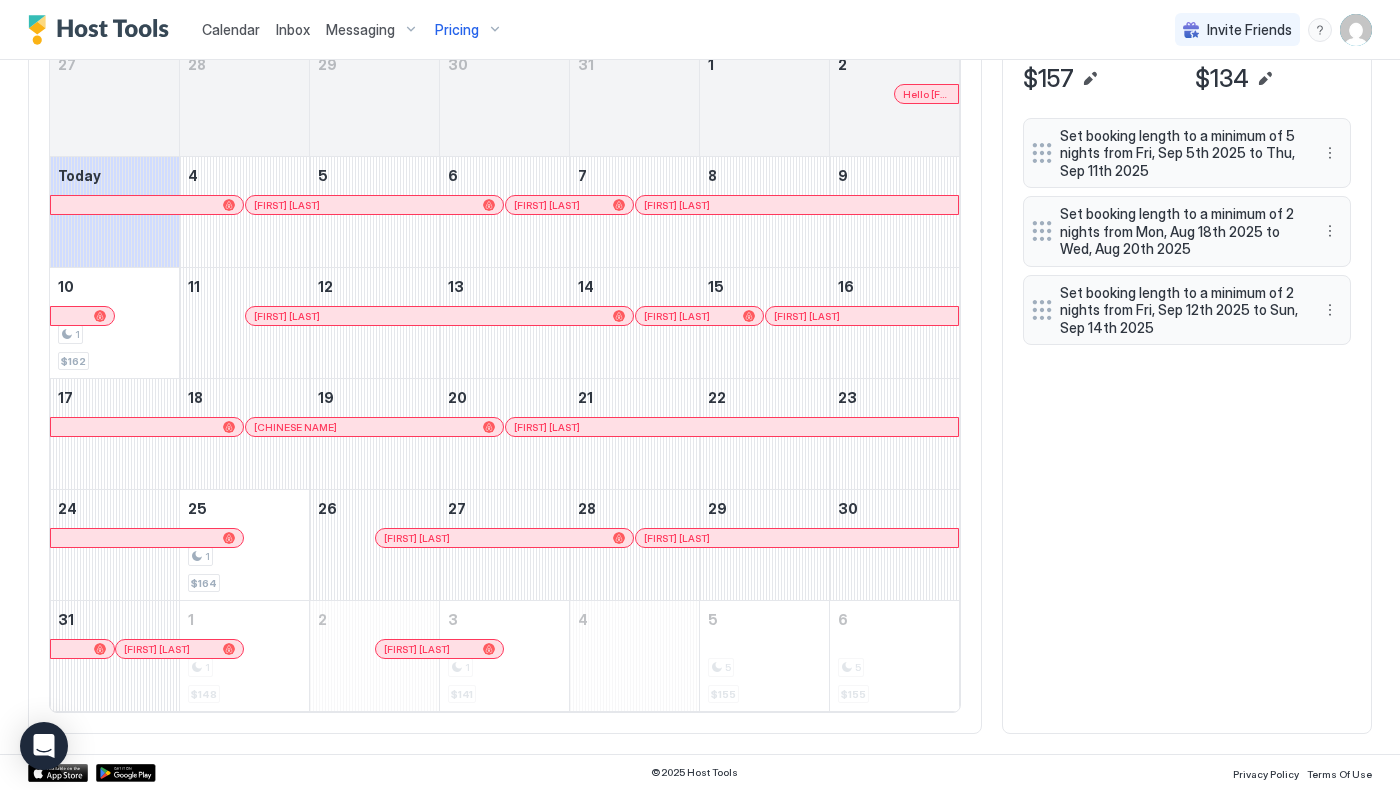 click on "1 1 $148" at bounding box center [244, 656] 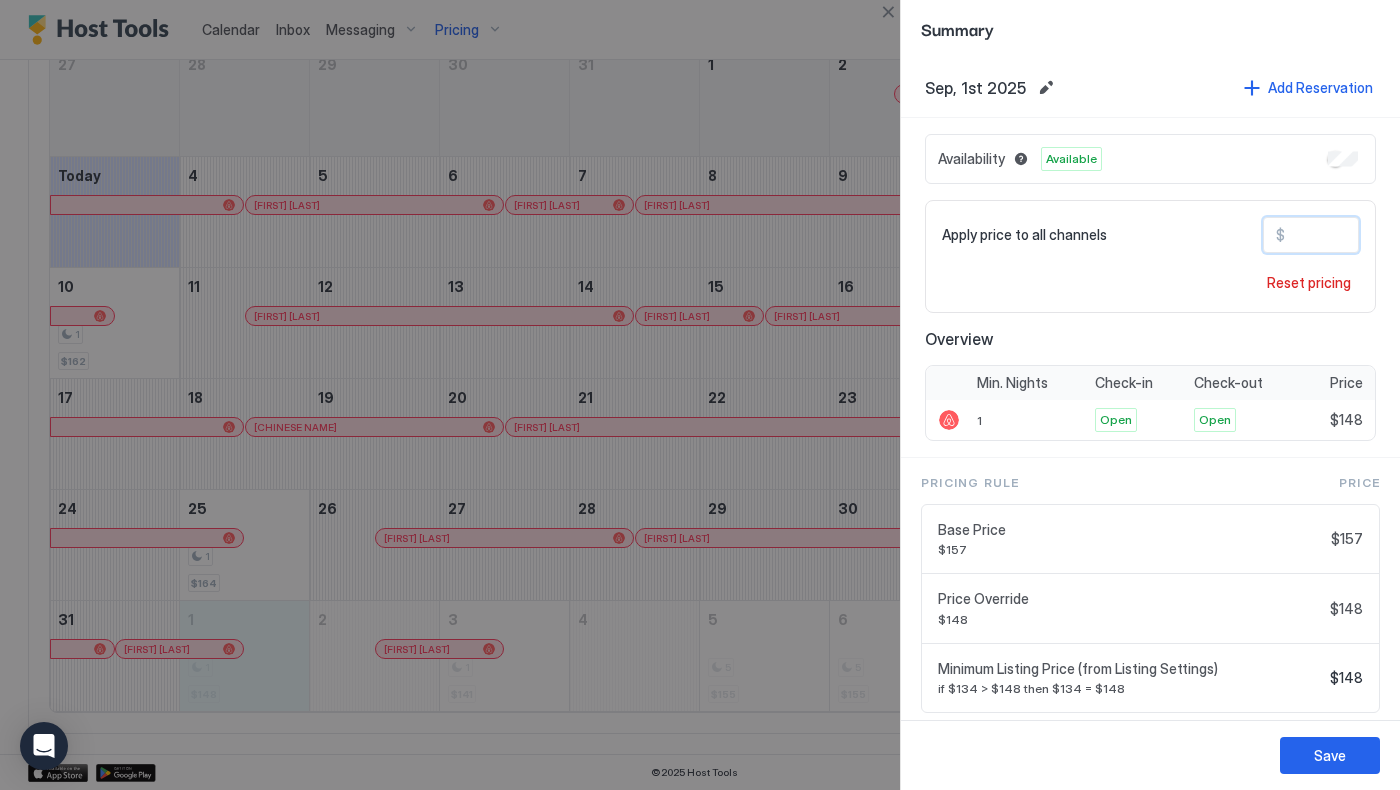 drag, startPoint x: 1302, startPoint y: 235, endPoint x: 1320, endPoint y: 234, distance: 18.027756 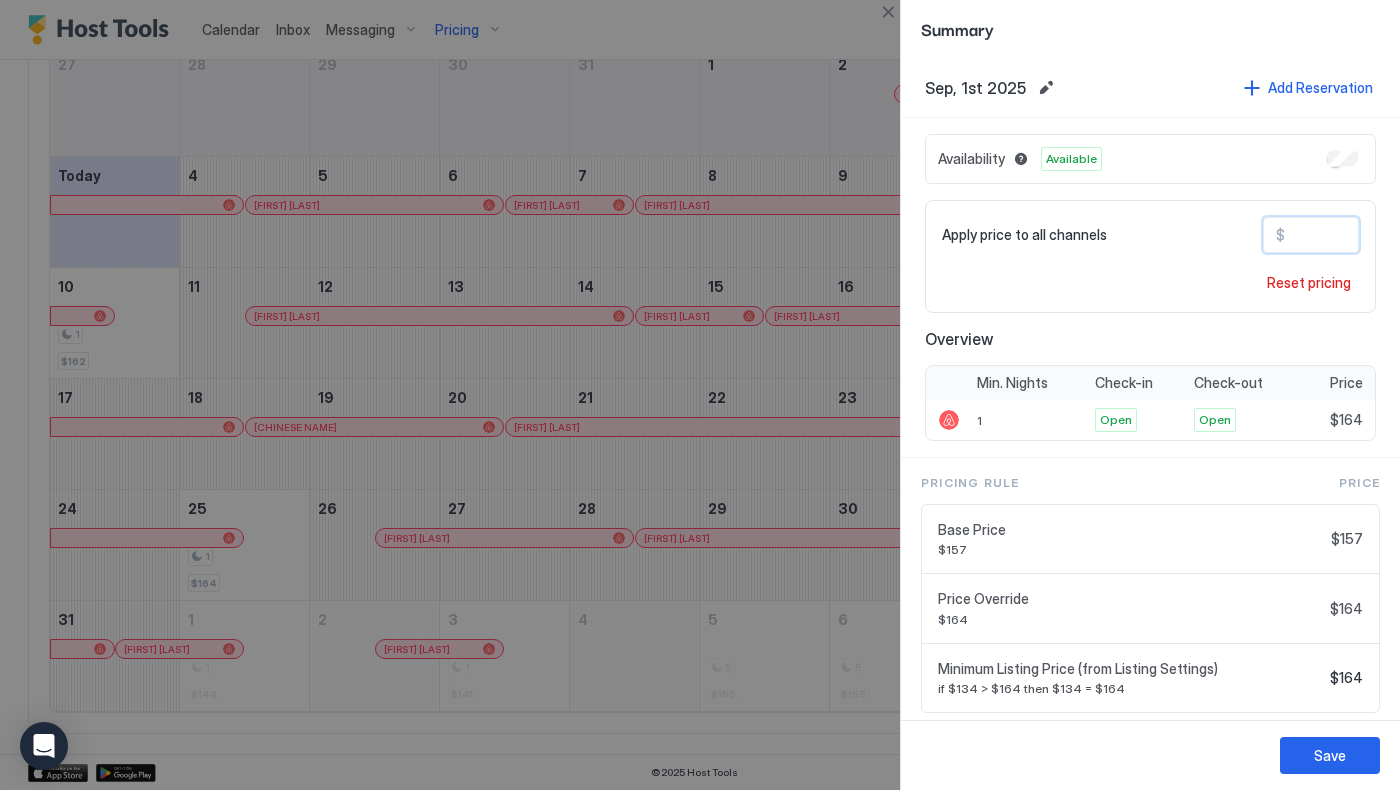 drag, startPoint x: 1299, startPoint y: 227, endPoint x: 1333, endPoint y: 227, distance: 34 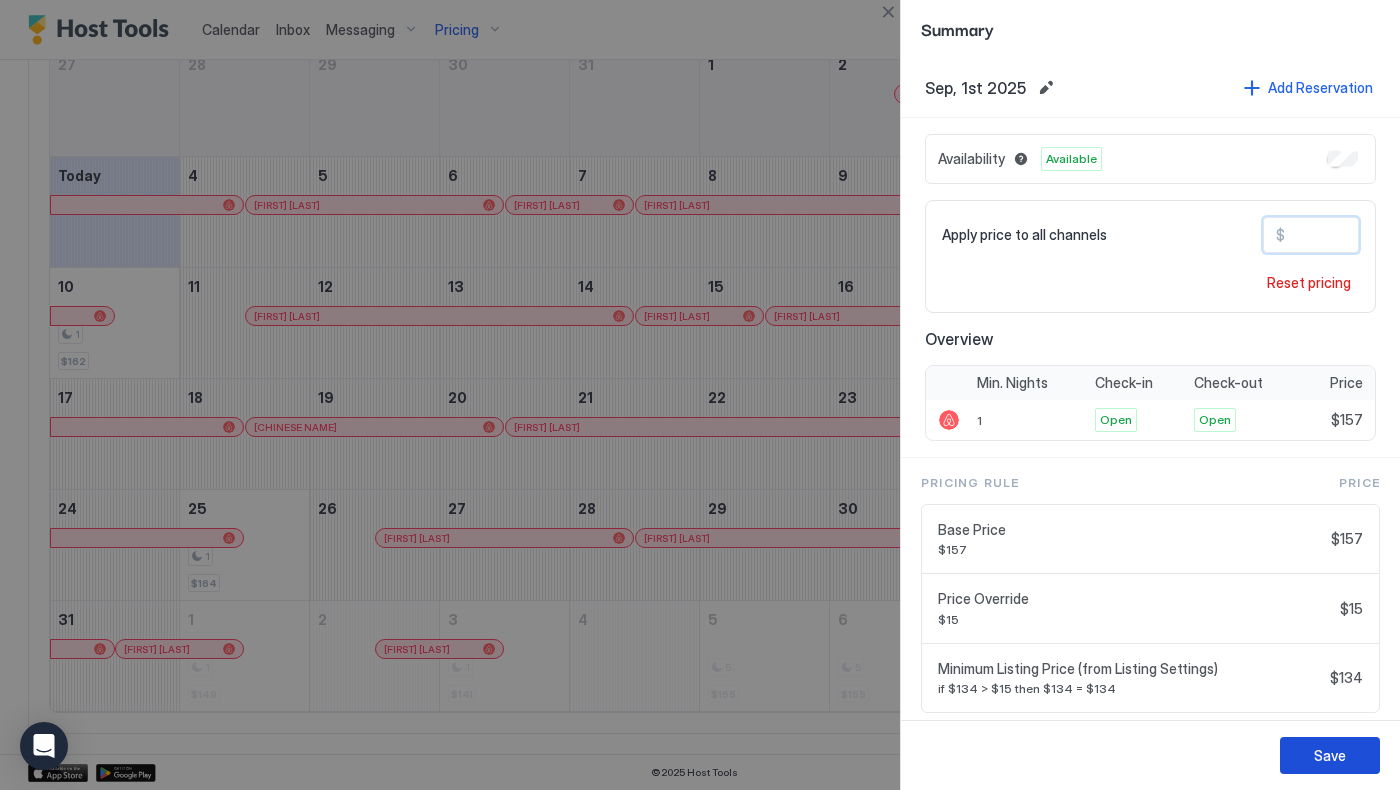 type on "***" 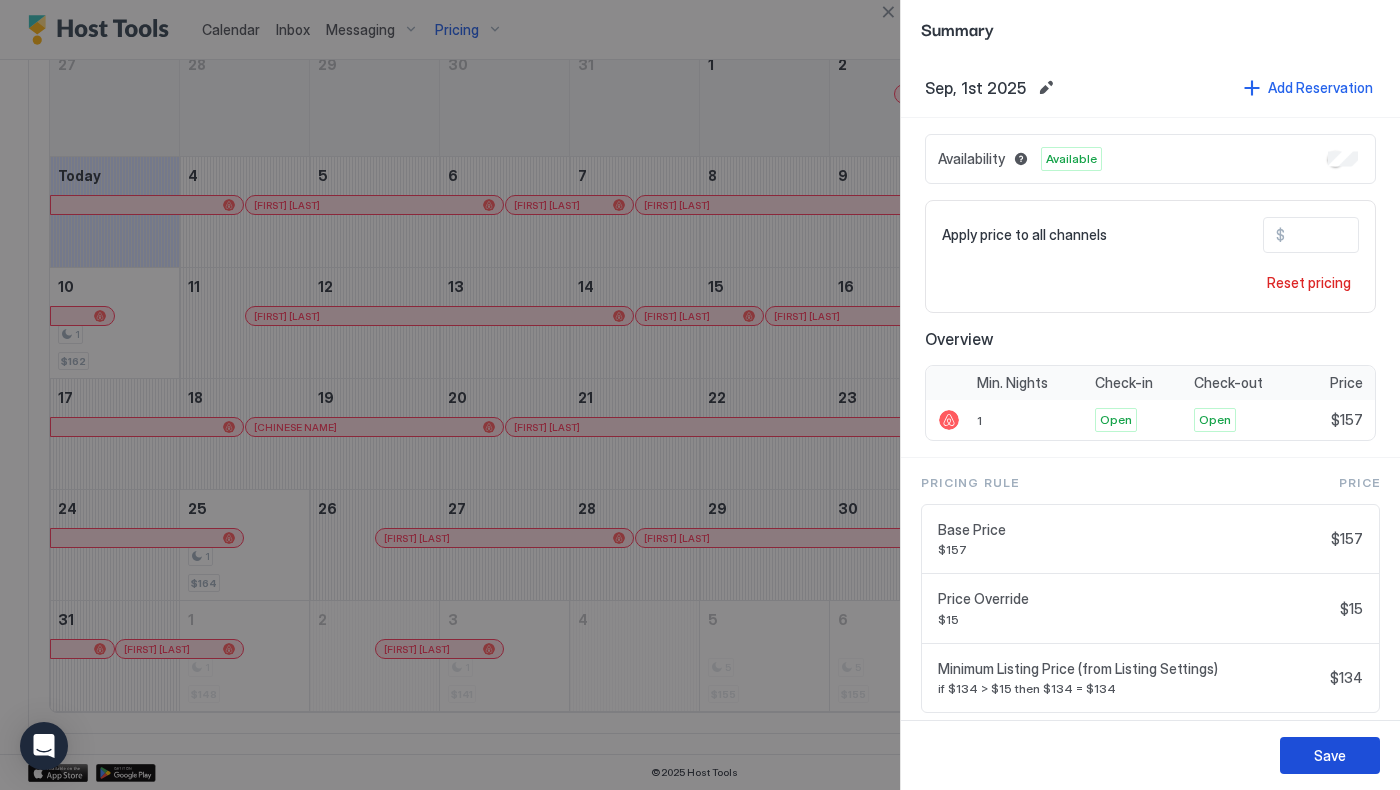 click on "Save" at bounding box center (1330, 755) 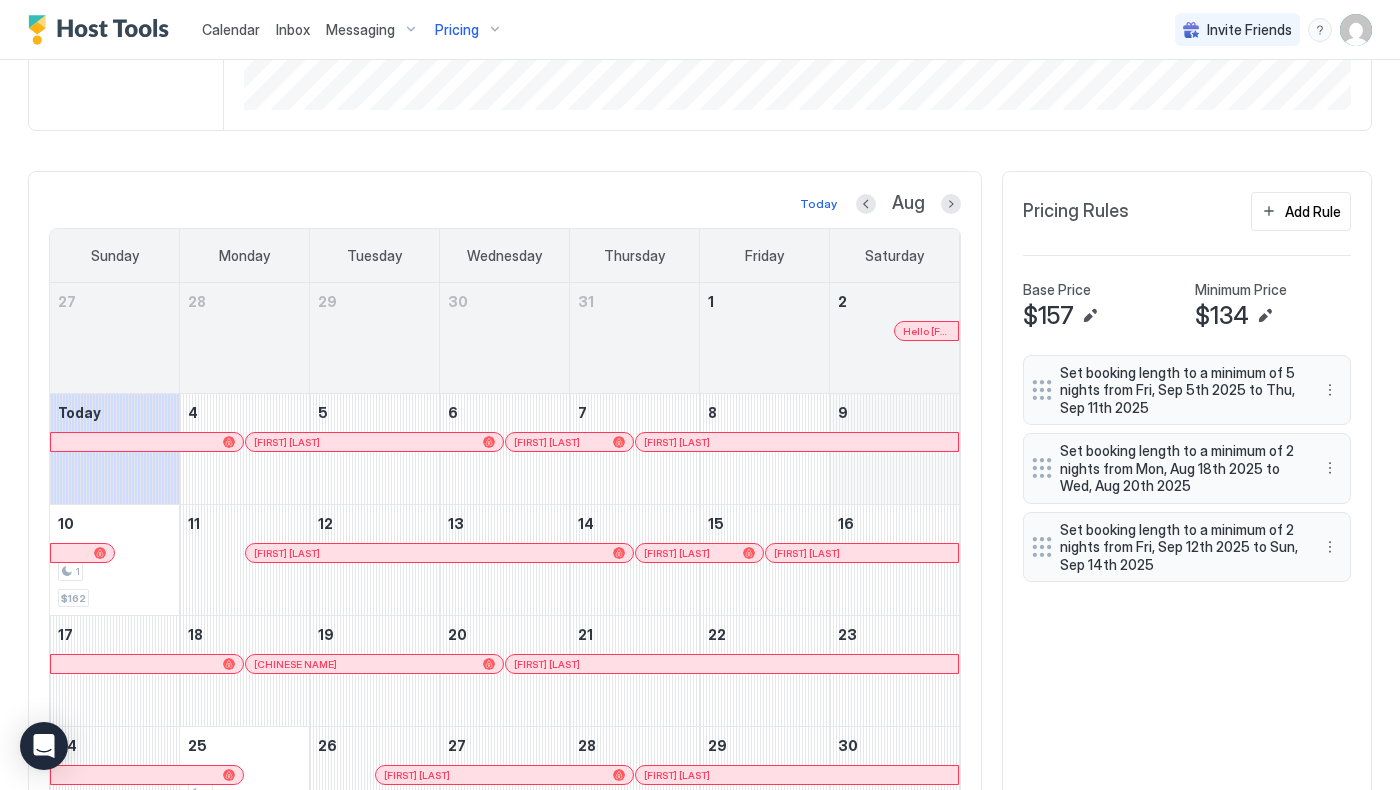 scroll, scrollTop: 495, scrollLeft: 0, axis: vertical 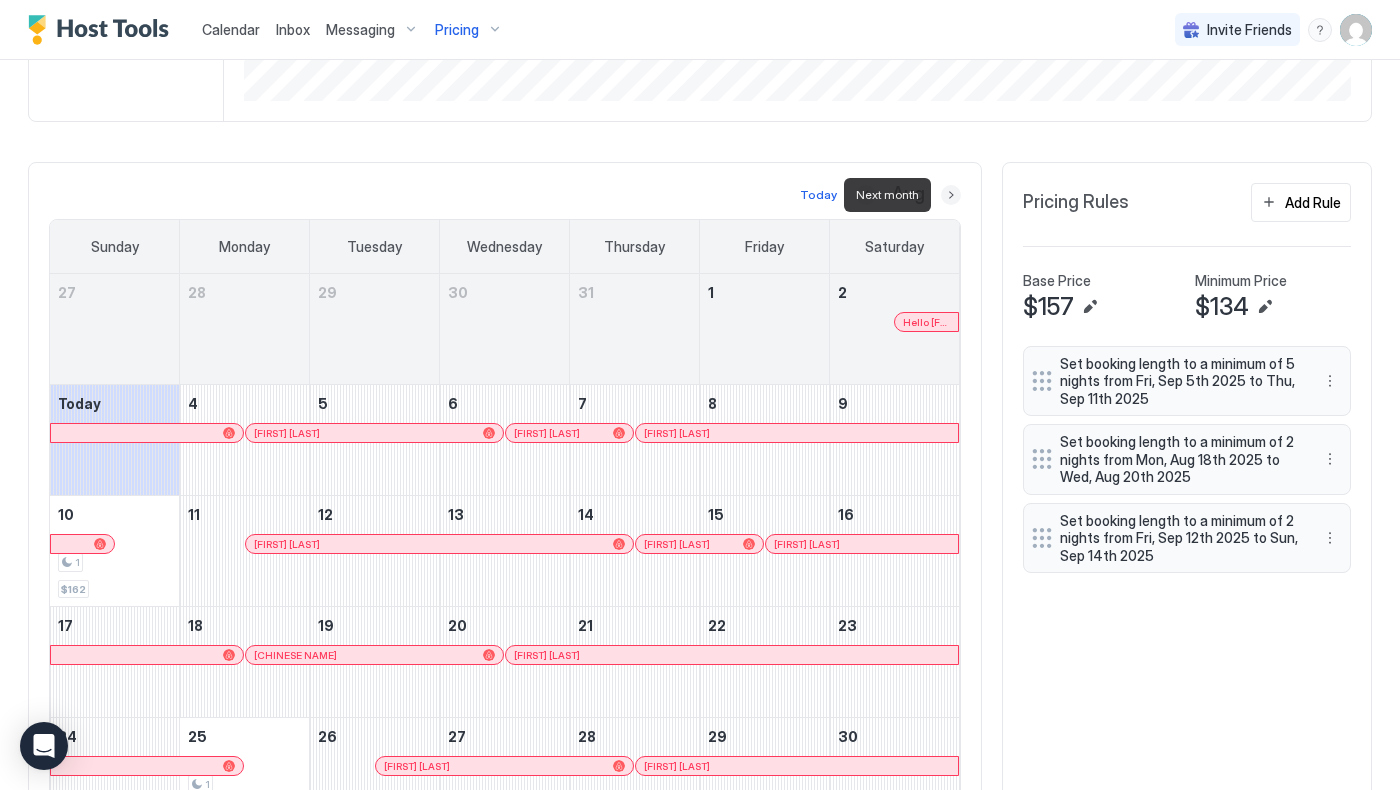 click at bounding box center (951, 195) 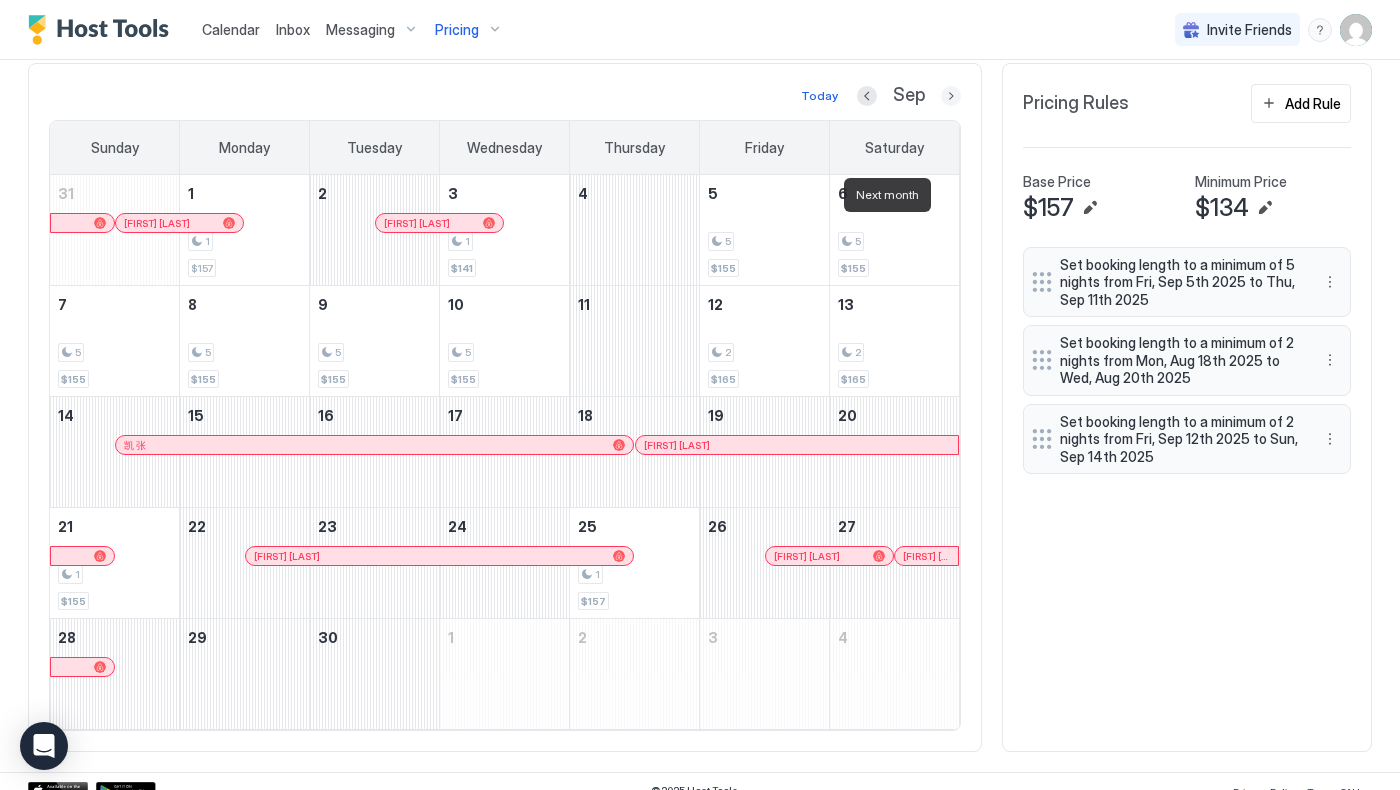 scroll, scrollTop: 597, scrollLeft: 0, axis: vertical 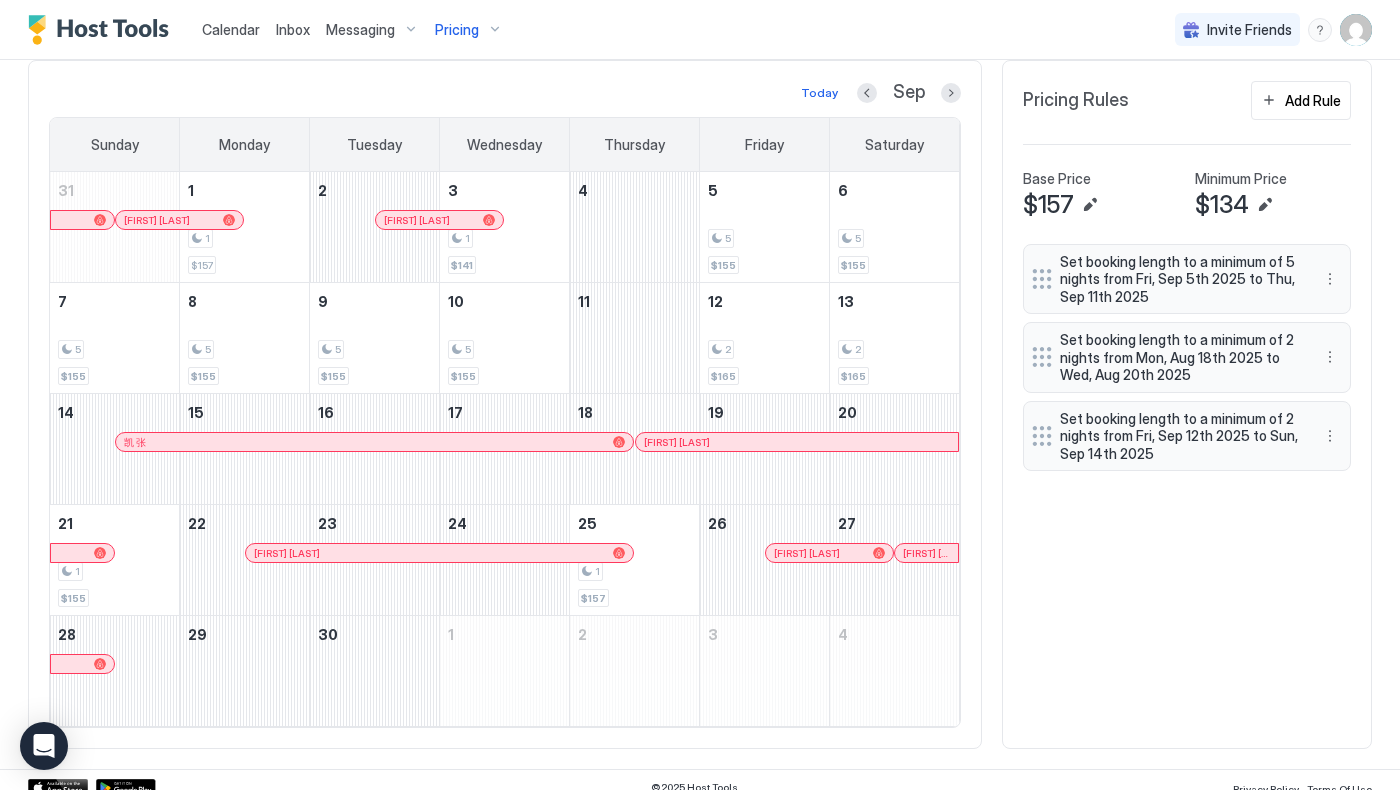 click on "Today Sep Sunday Monday Tuesday Wednesday Thursday Friday Saturday 31 [FIRST] M 1 1 $157 2 [FIRST] M 3 1 $141 4 5 5 $155 6 5 $155 7 5 $155 8 5 $155 9 5 $155 10 5 $155 11 12 2 $165 13 2 $165 14 [CHINESE NAME] 15 16 17 18 [FIRST] [LAST] 19 20 21 1 $155 22 [FIRST] [LAST] 23 24 25 1 $157 26 [FIRST] [LAST] 27 [FIRST] [LAST] 28 29 30 1 2 3 4 Pricing Rules Add Rule Base Price   $157 Minimum Price   $134 Set booking length to a minimum of 5 nights from Fri, Sep 5th [YEAR] to Thu, Sep 11th [YEAR]   Set booking length to a minimum of 2 nights from Mon, Aug 18th [YEAR] to Wed, Aug 20th [YEAR]   Set booking length to a minimum of 2 nights from Fri, Sep 12th [YEAR] to Sun, Sep 14th [YEAR]" at bounding box center [700, 405] 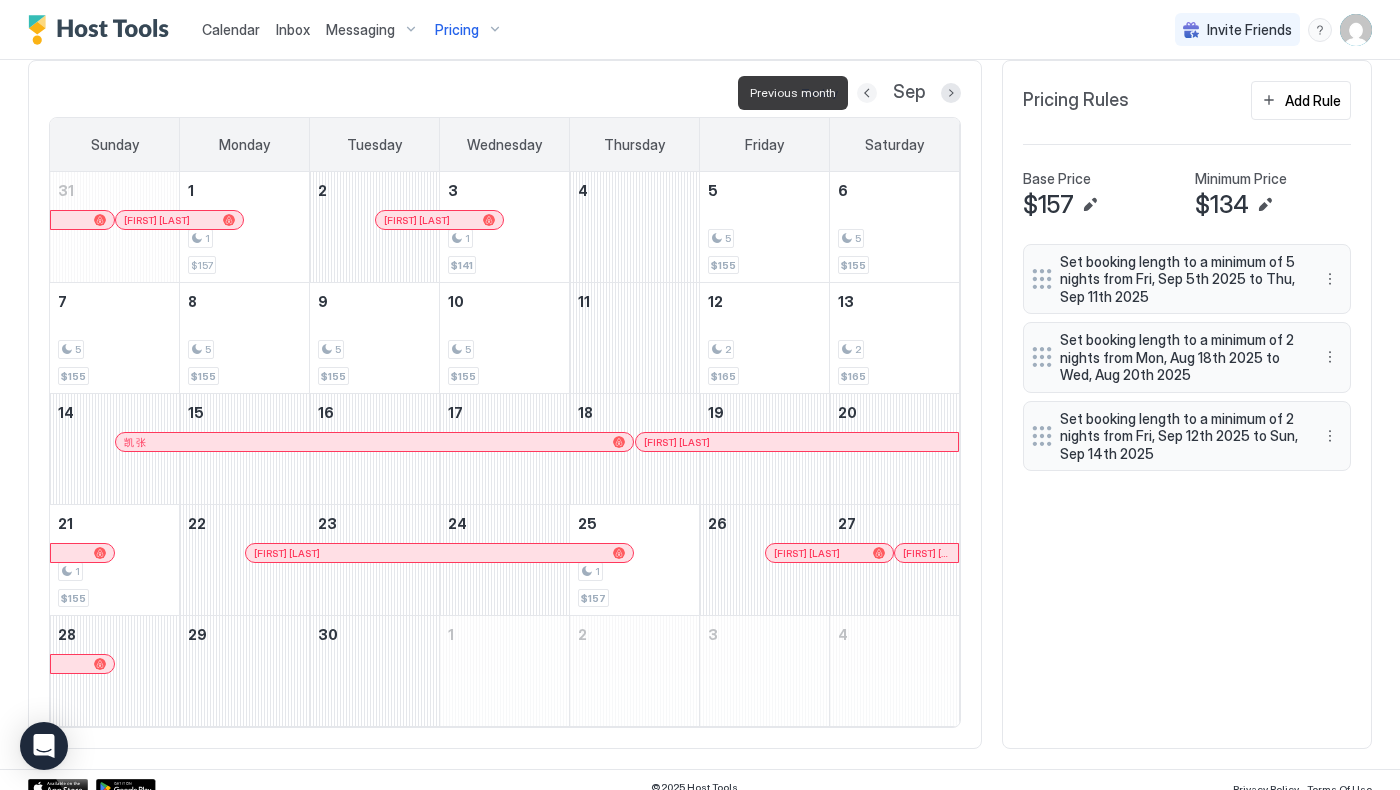 click at bounding box center (867, 93) 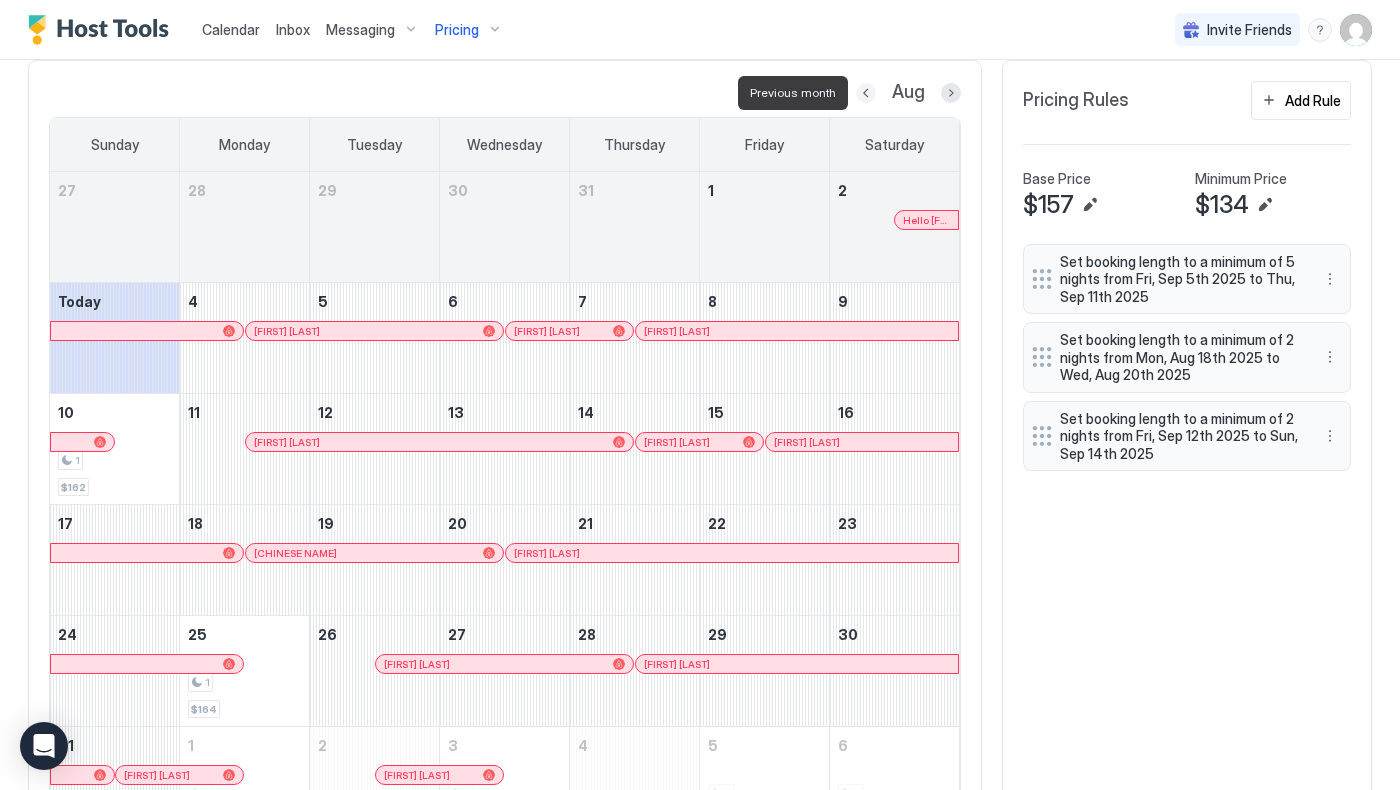scroll, scrollTop: 573, scrollLeft: 0, axis: vertical 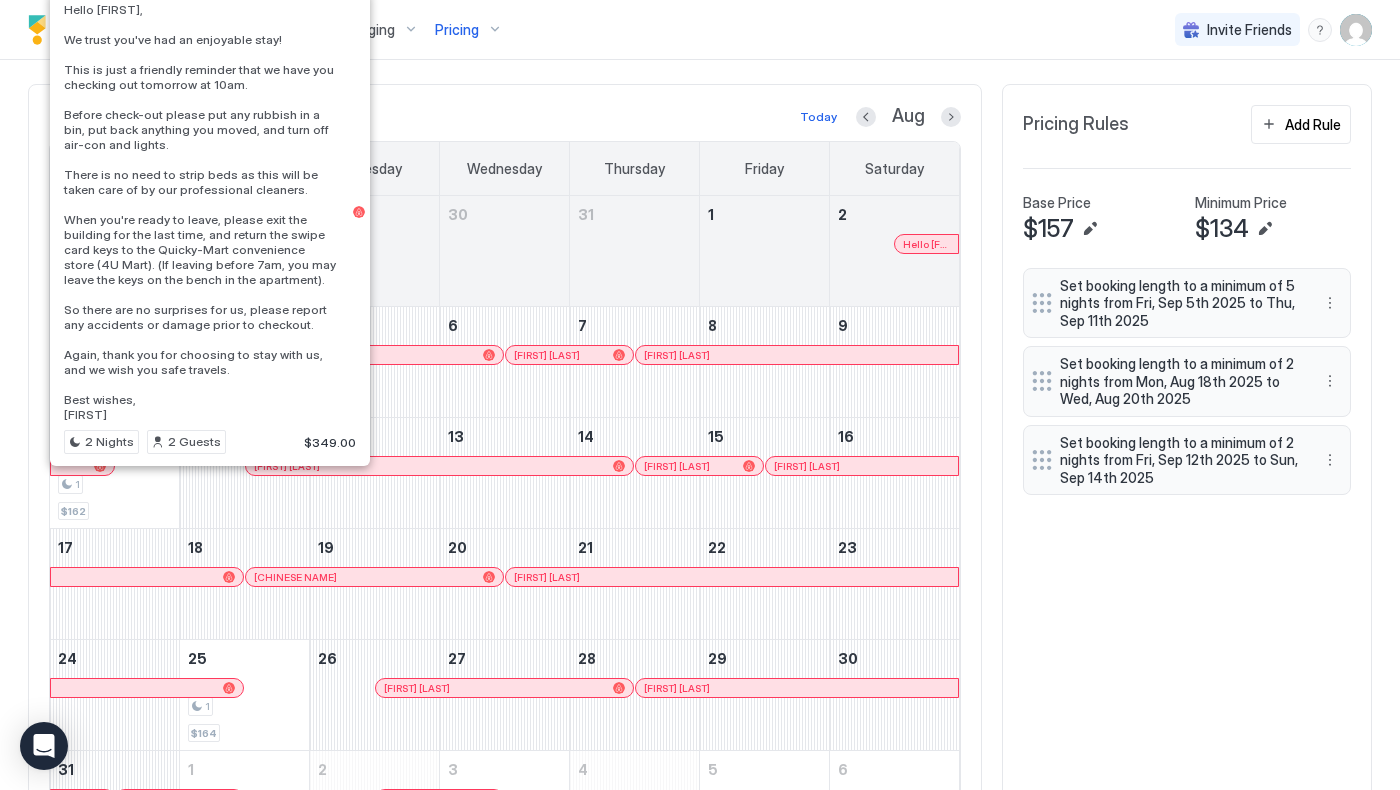 click on "Messaging" at bounding box center [360, 30] 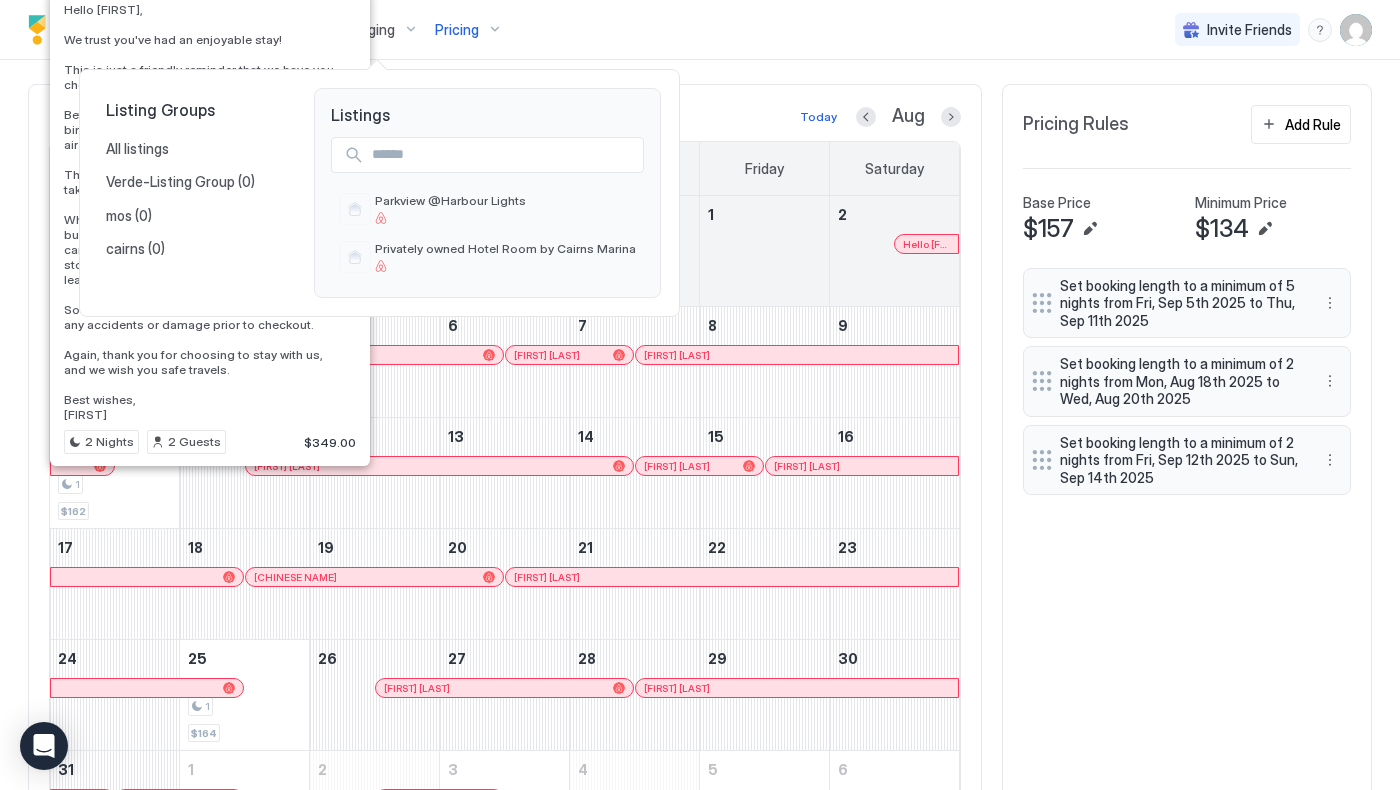 click at bounding box center (700, 395) 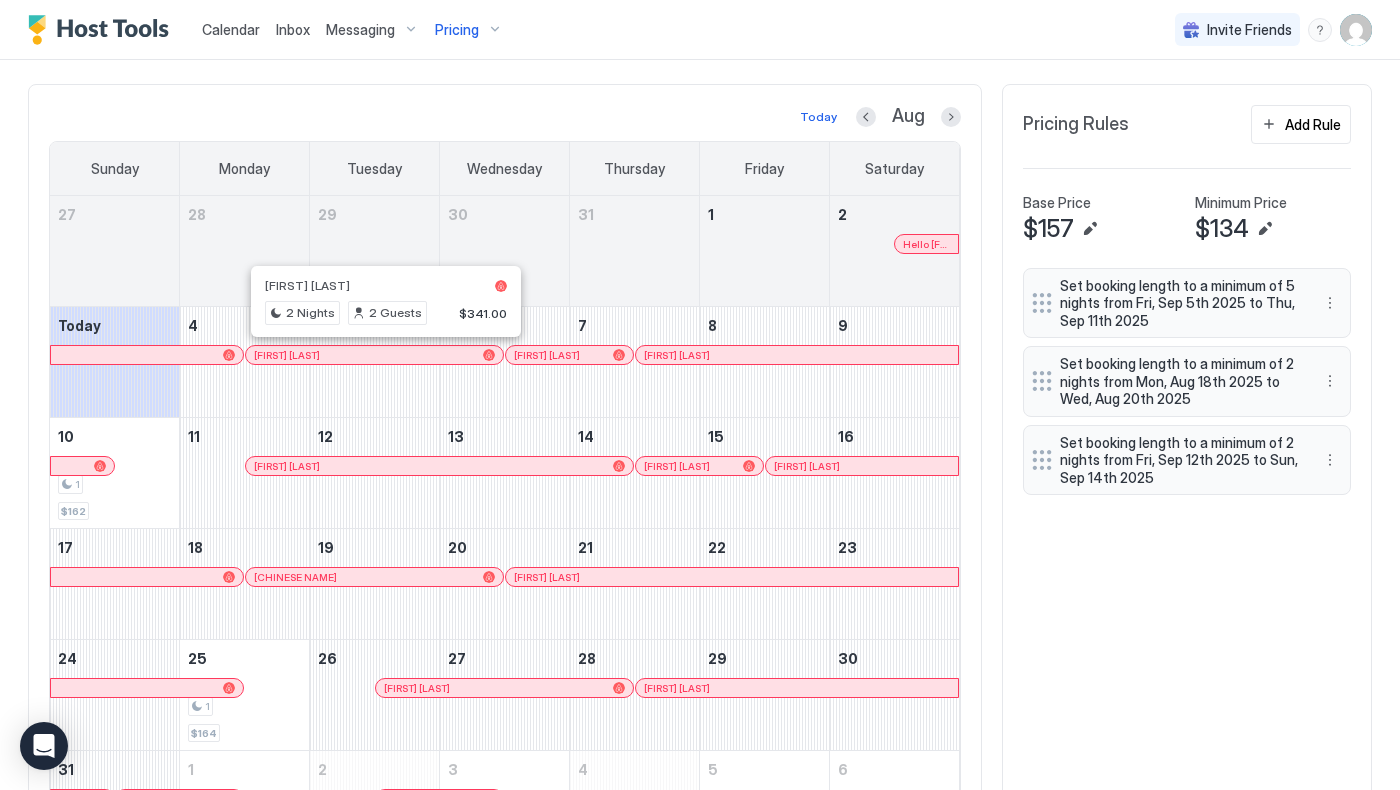 click at bounding box center [921, 244] 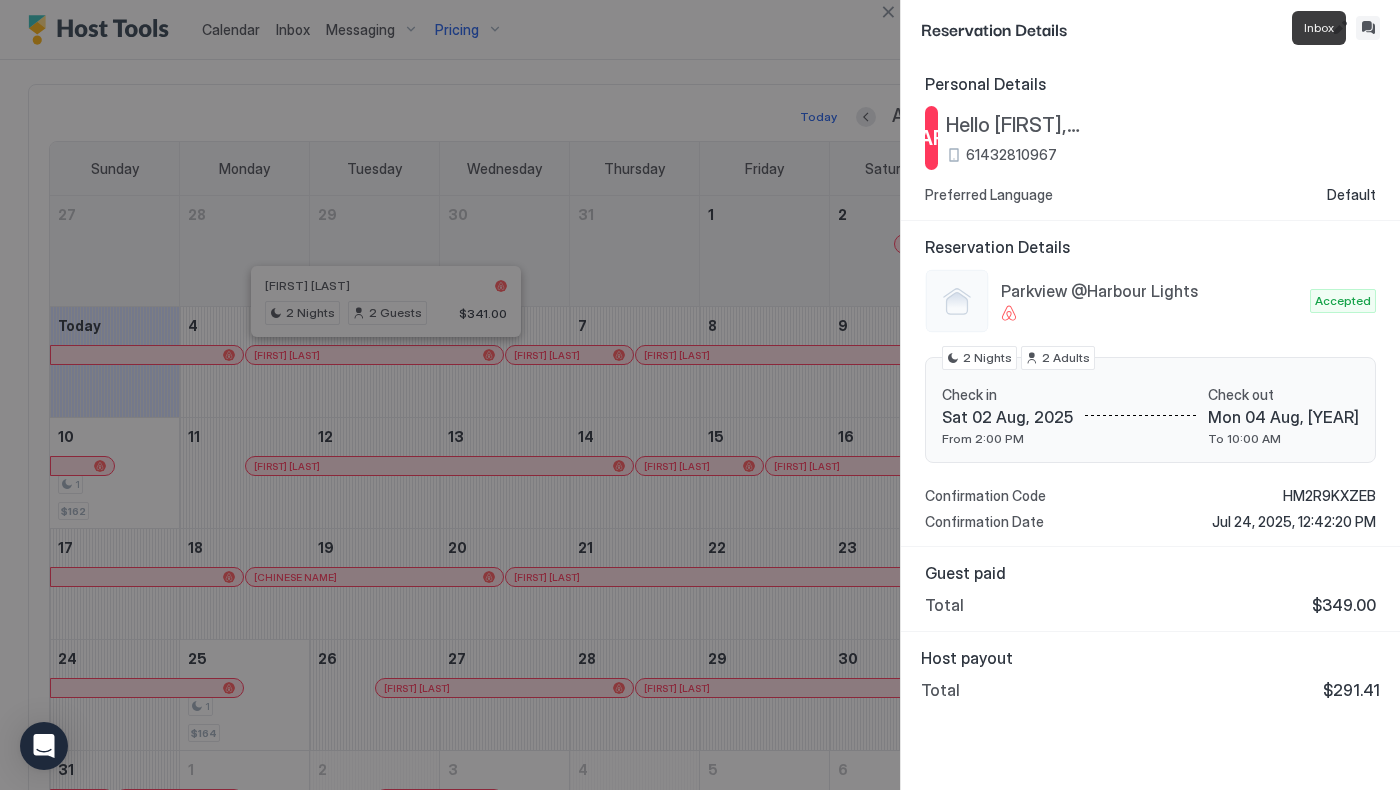 click at bounding box center (1368, 28) 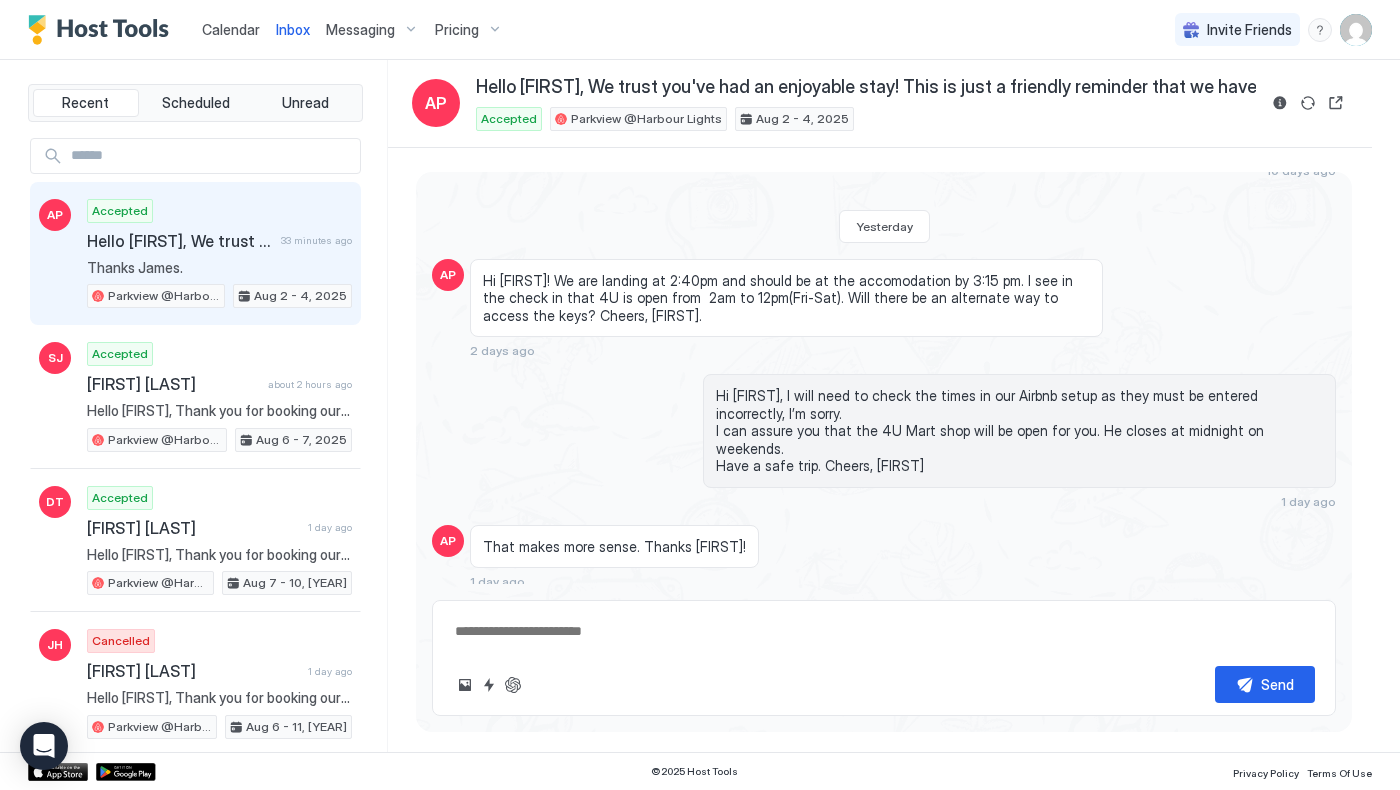 scroll, scrollTop: 0, scrollLeft: 0, axis: both 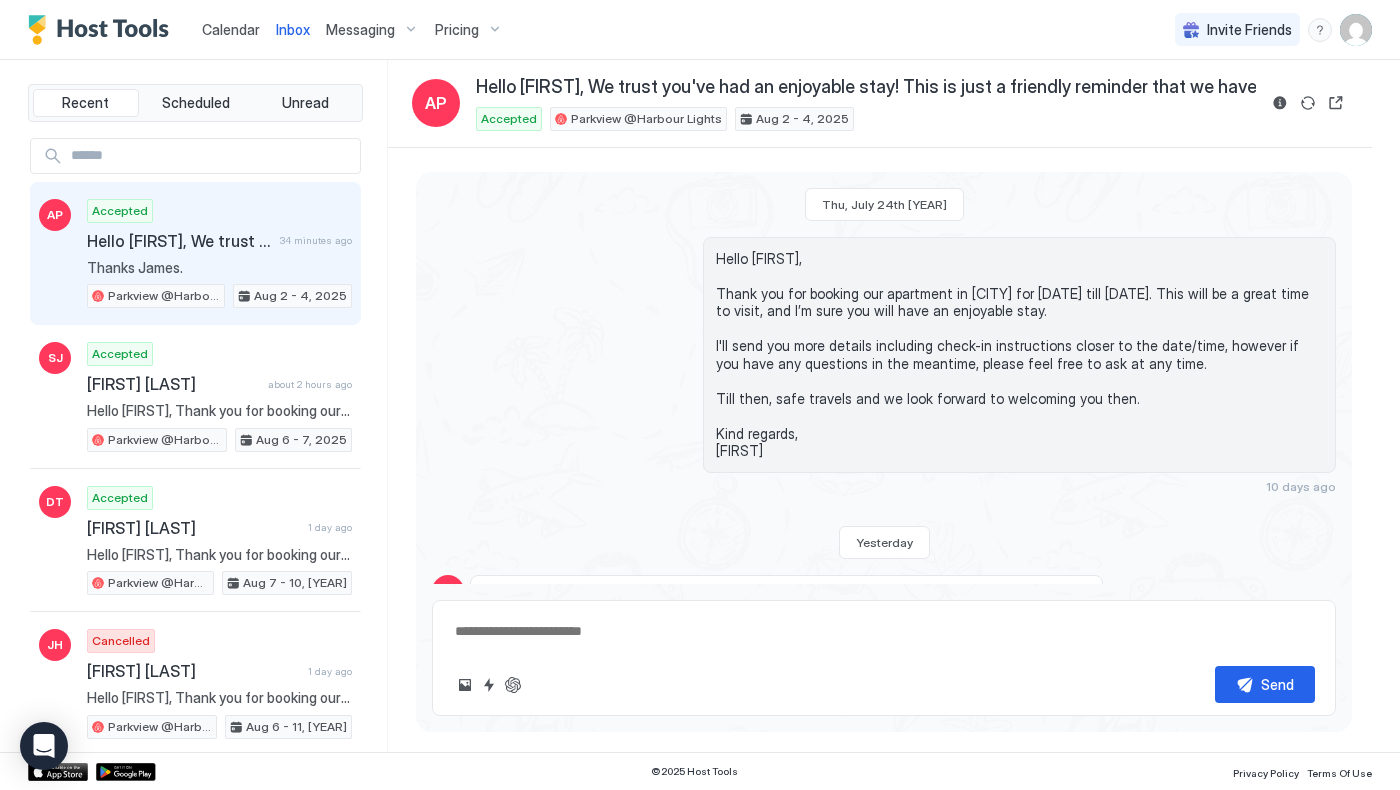 click on "Calendar Inbox Messaging Pricing Invite Friends JW" at bounding box center [700, 30] 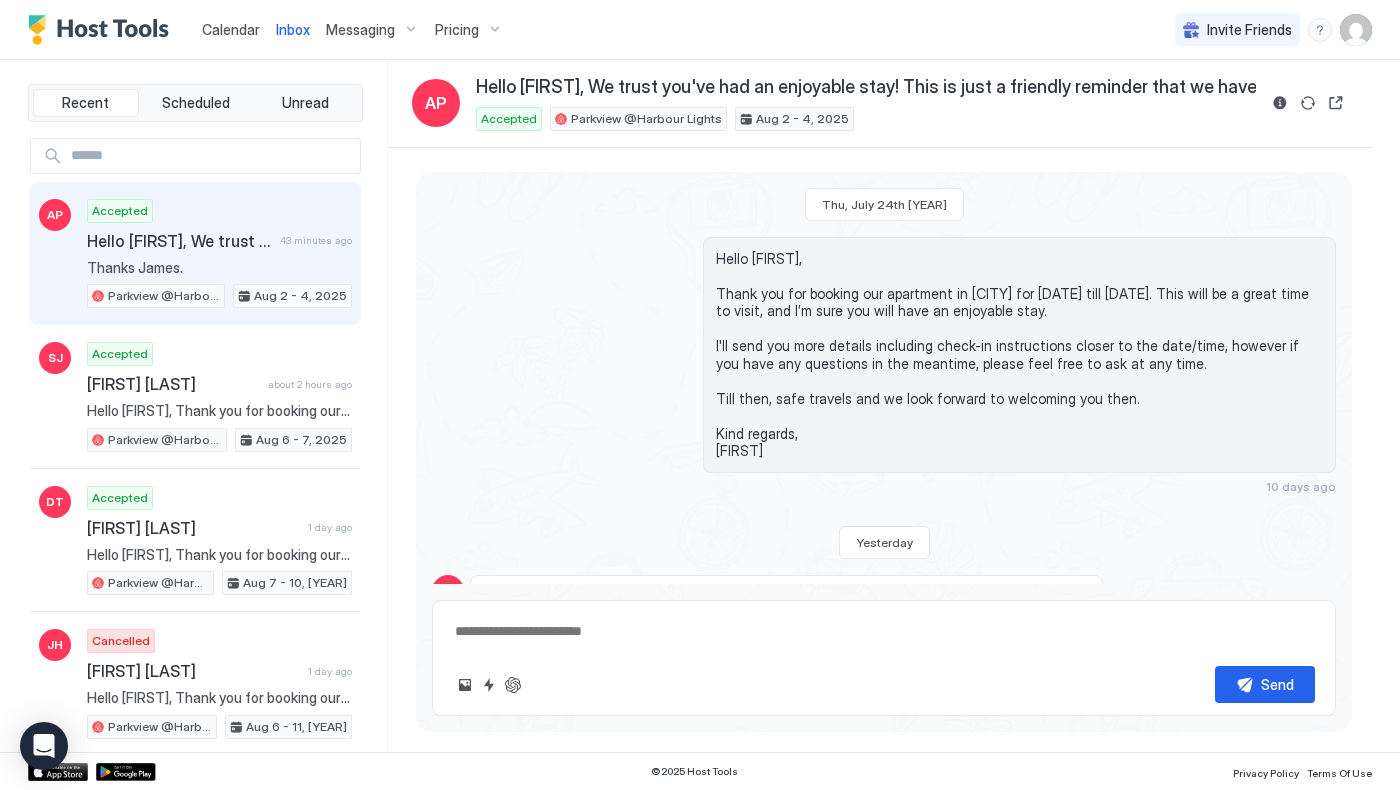 type on "*" 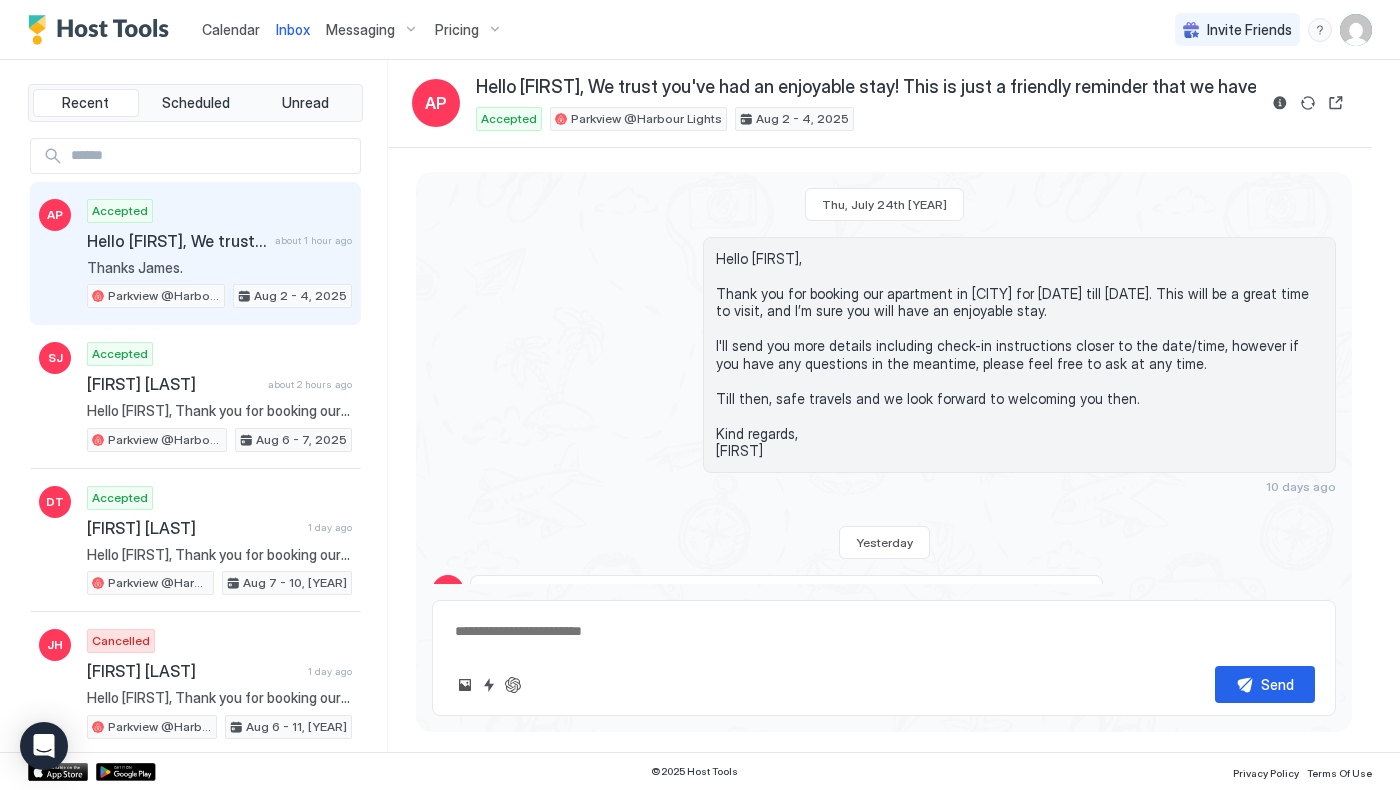 click on "Messaging" at bounding box center (360, 30) 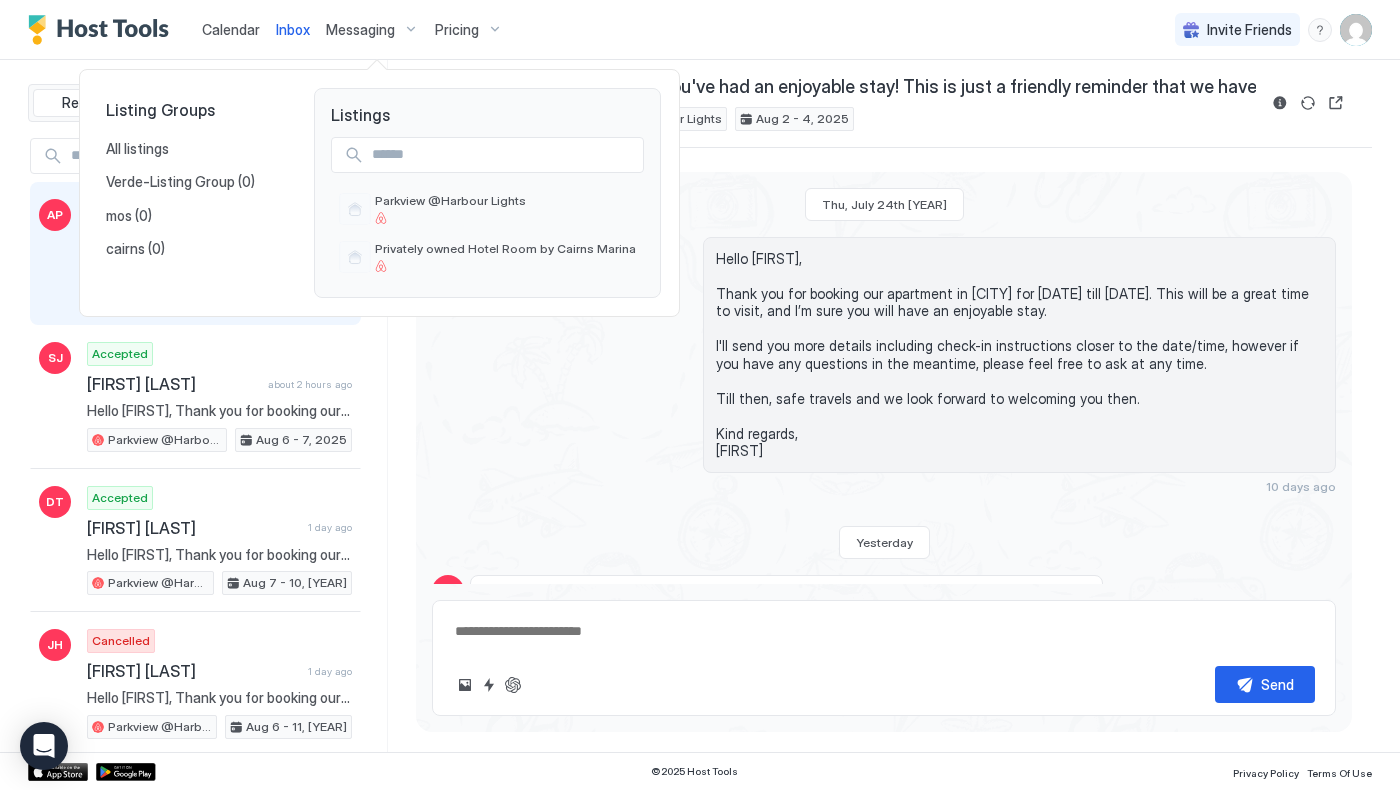 click at bounding box center [700, 395] 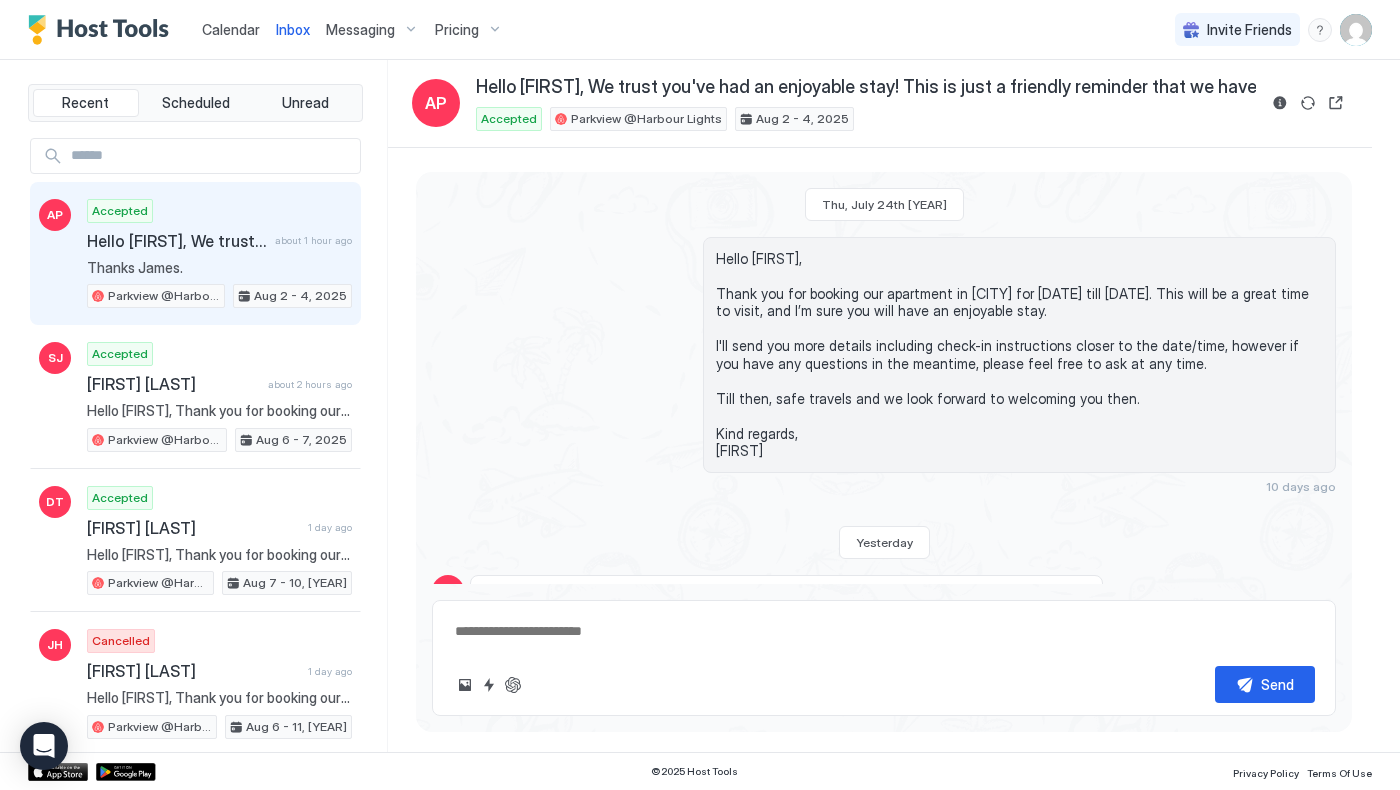 click on "Pricing" at bounding box center (457, 30) 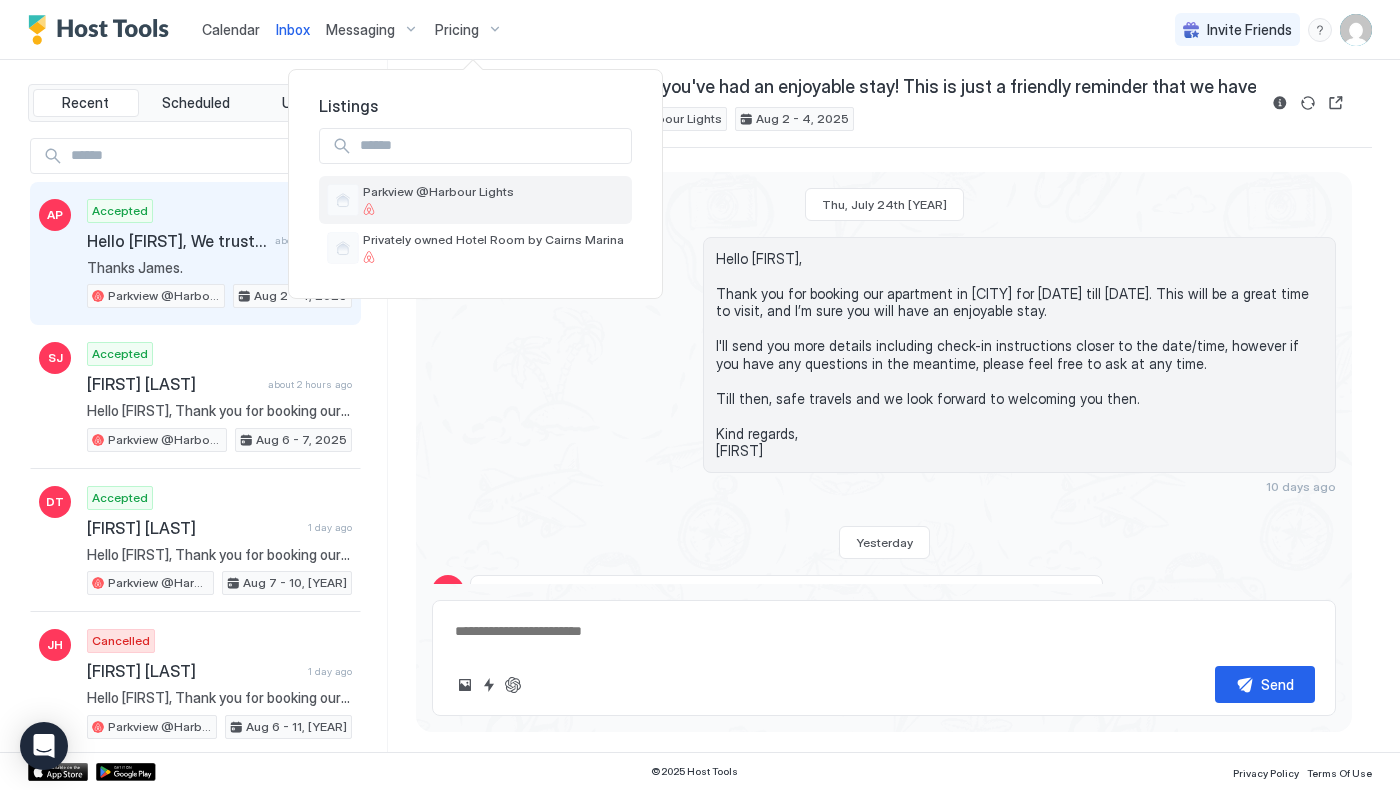 click on "Parkview @Harbour Lights" at bounding box center (438, 191) 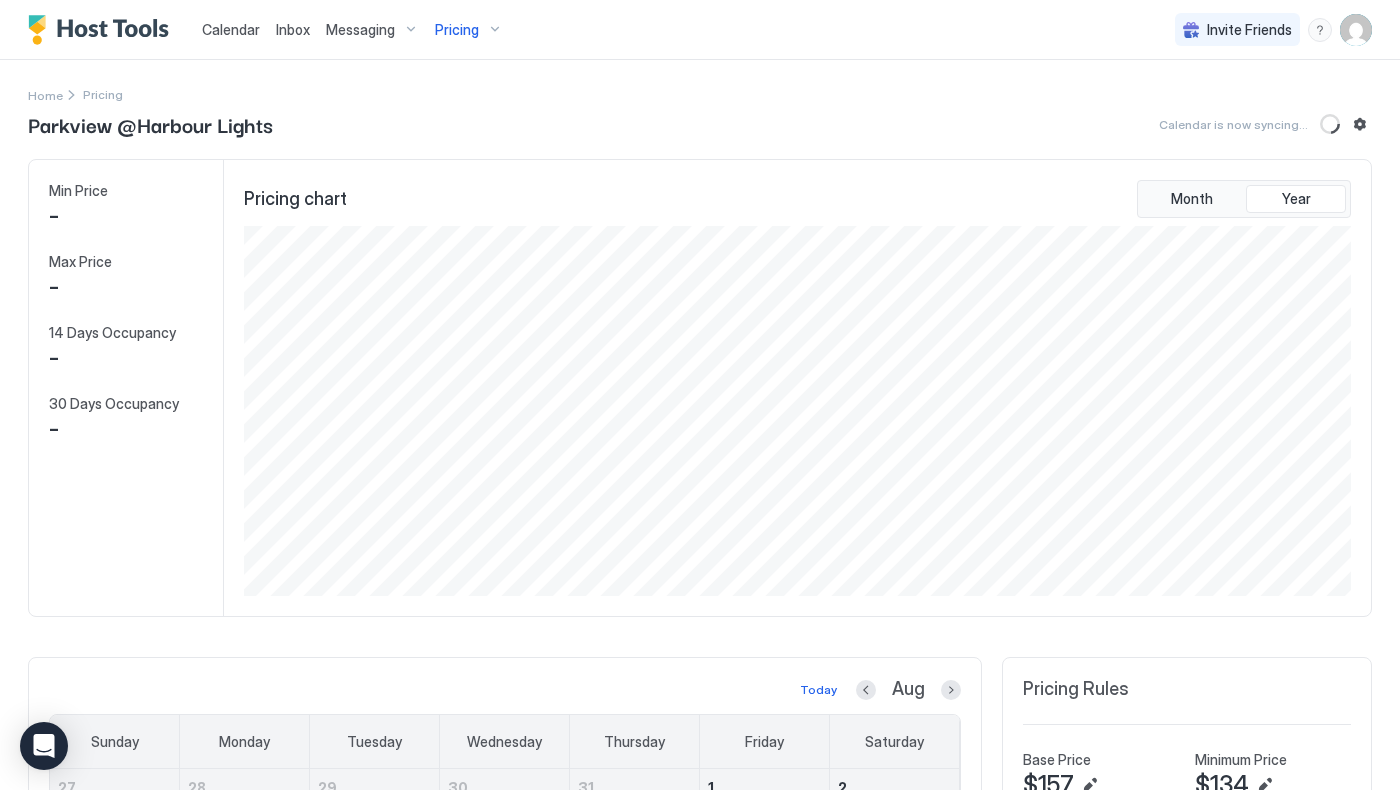 scroll, scrollTop: 999630, scrollLeft: 998888, axis: both 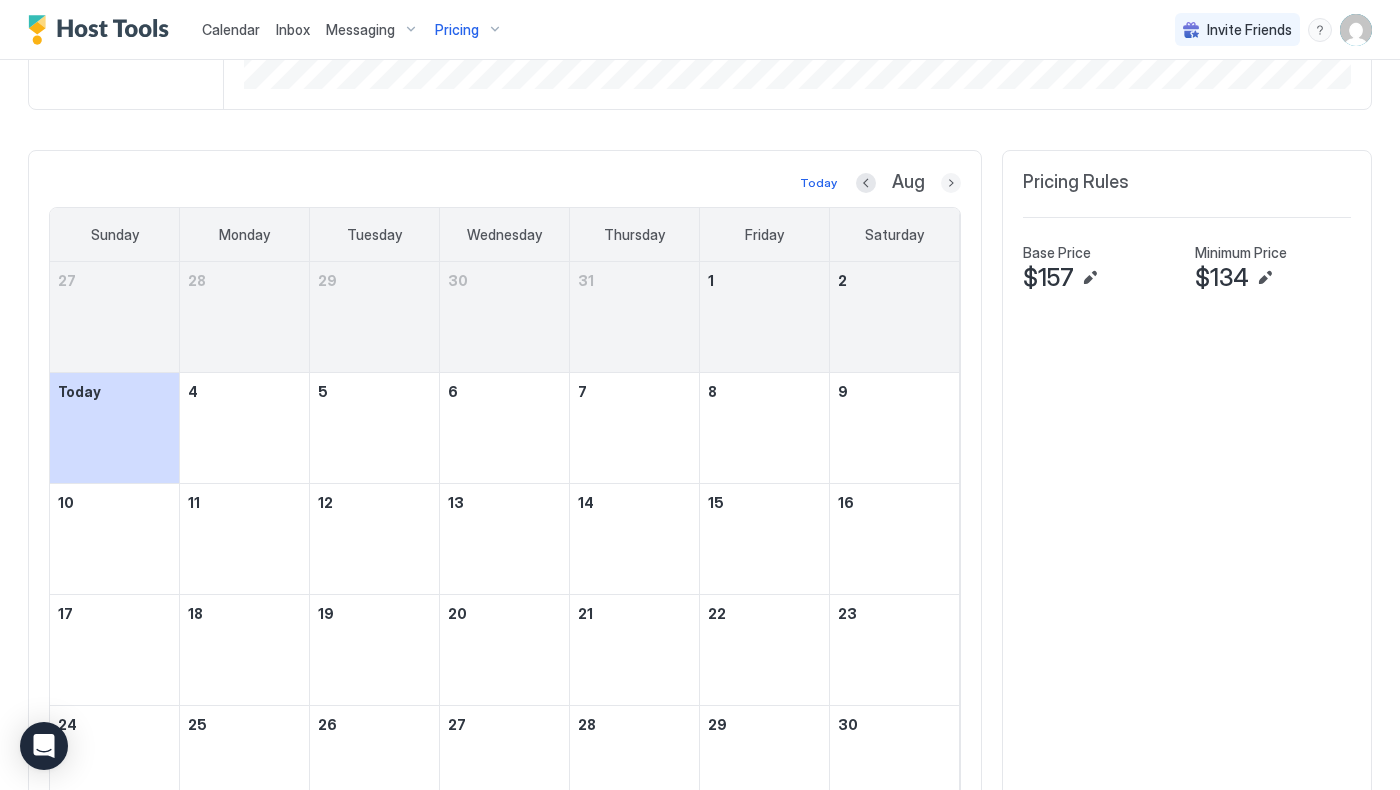 click at bounding box center [951, 183] 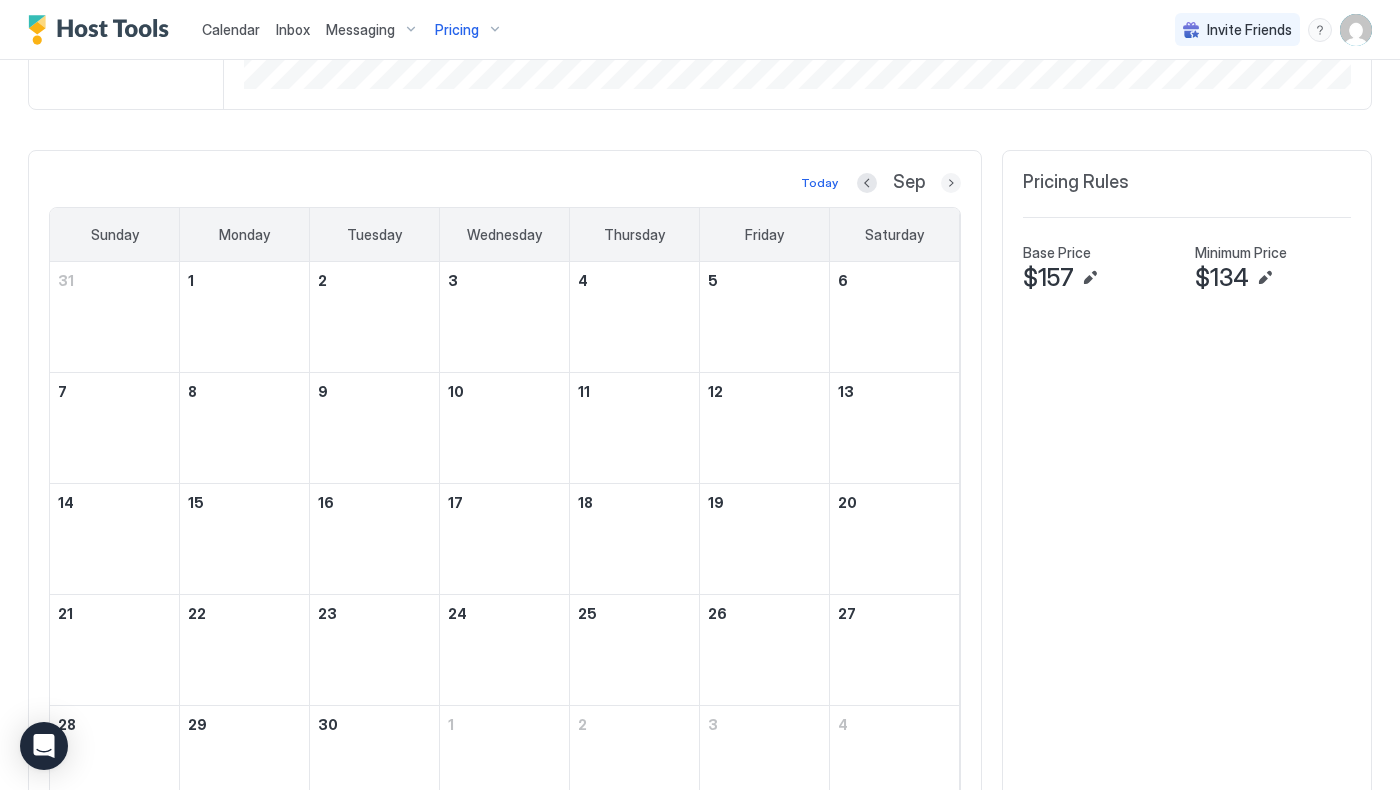 scroll, scrollTop: 492, scrollLeft: 0, axis: vertical 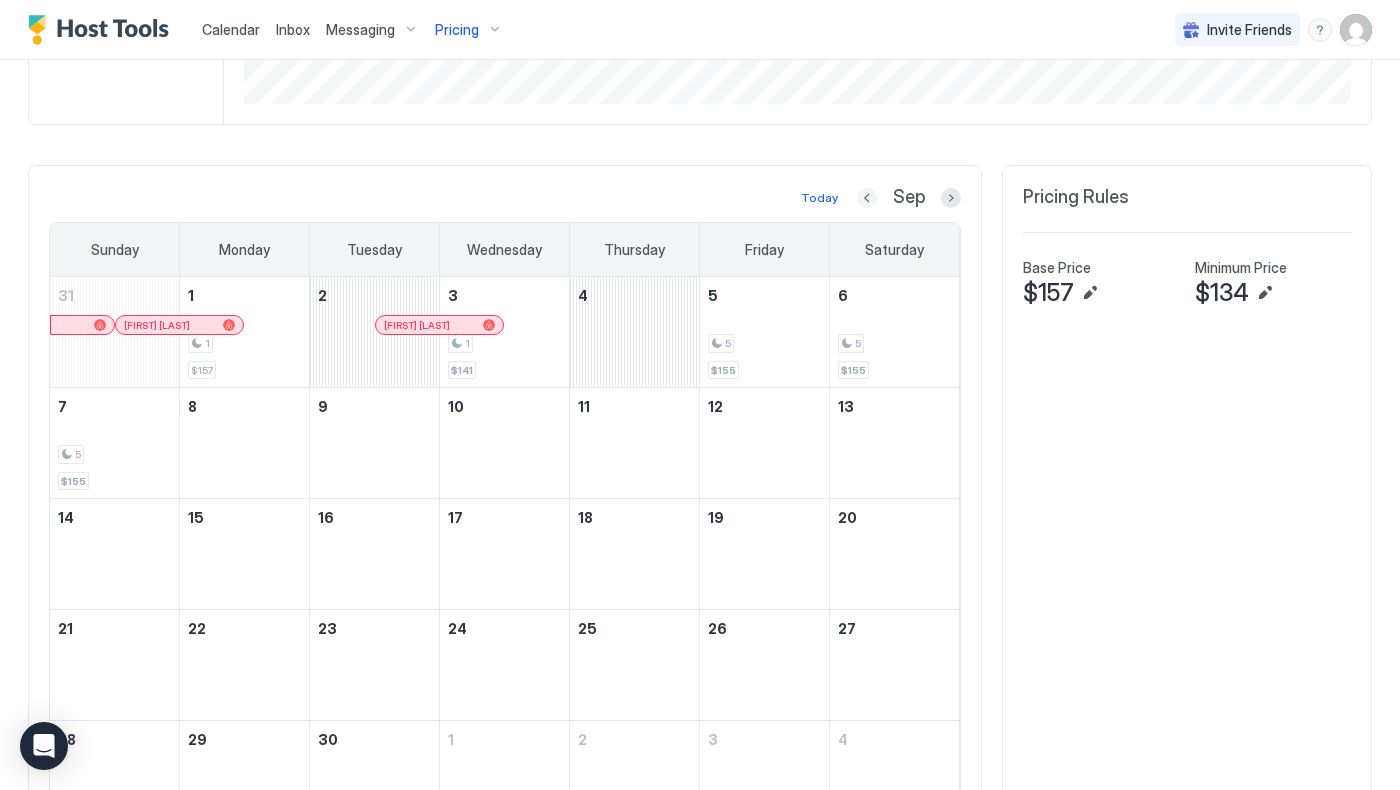 click at bounding box center [867, 198] 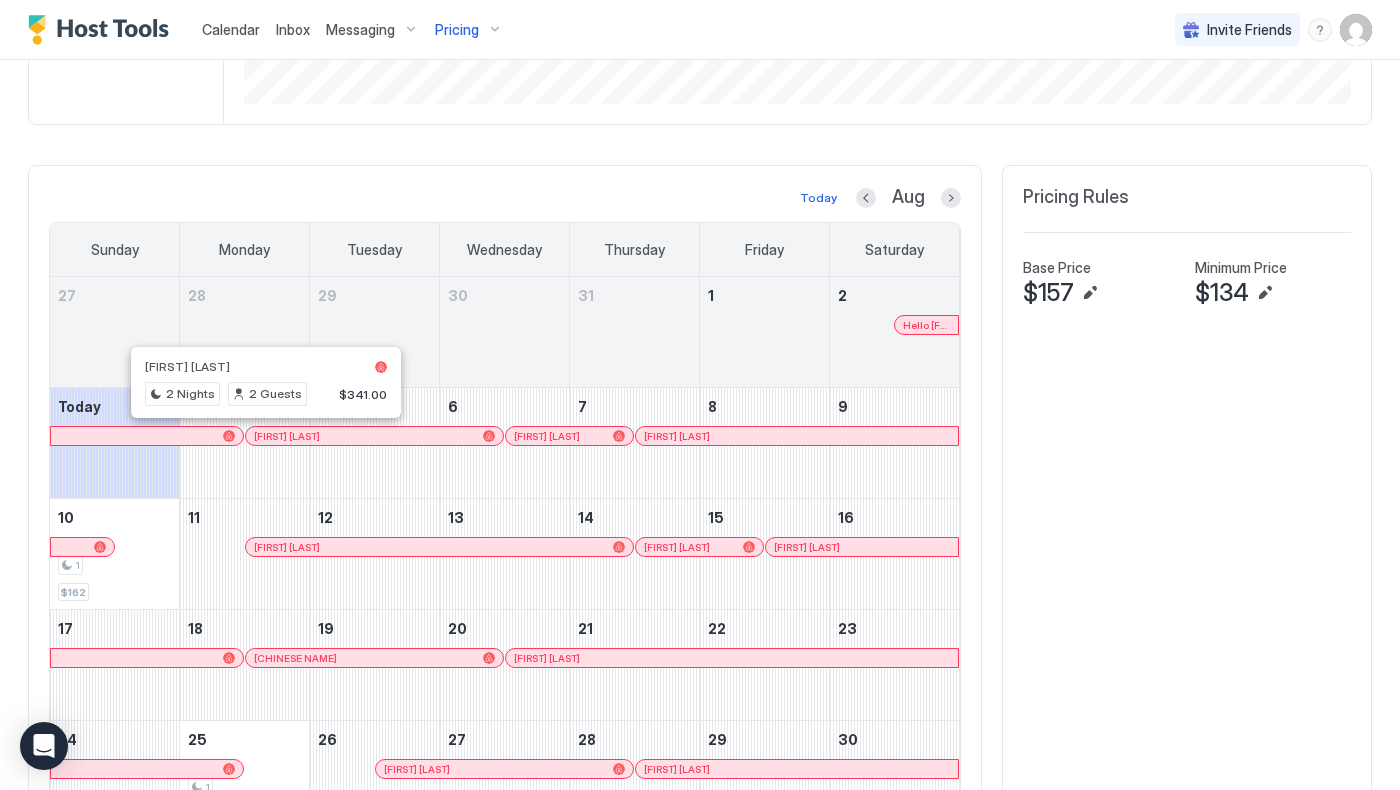click at bounding box center (259, 436) 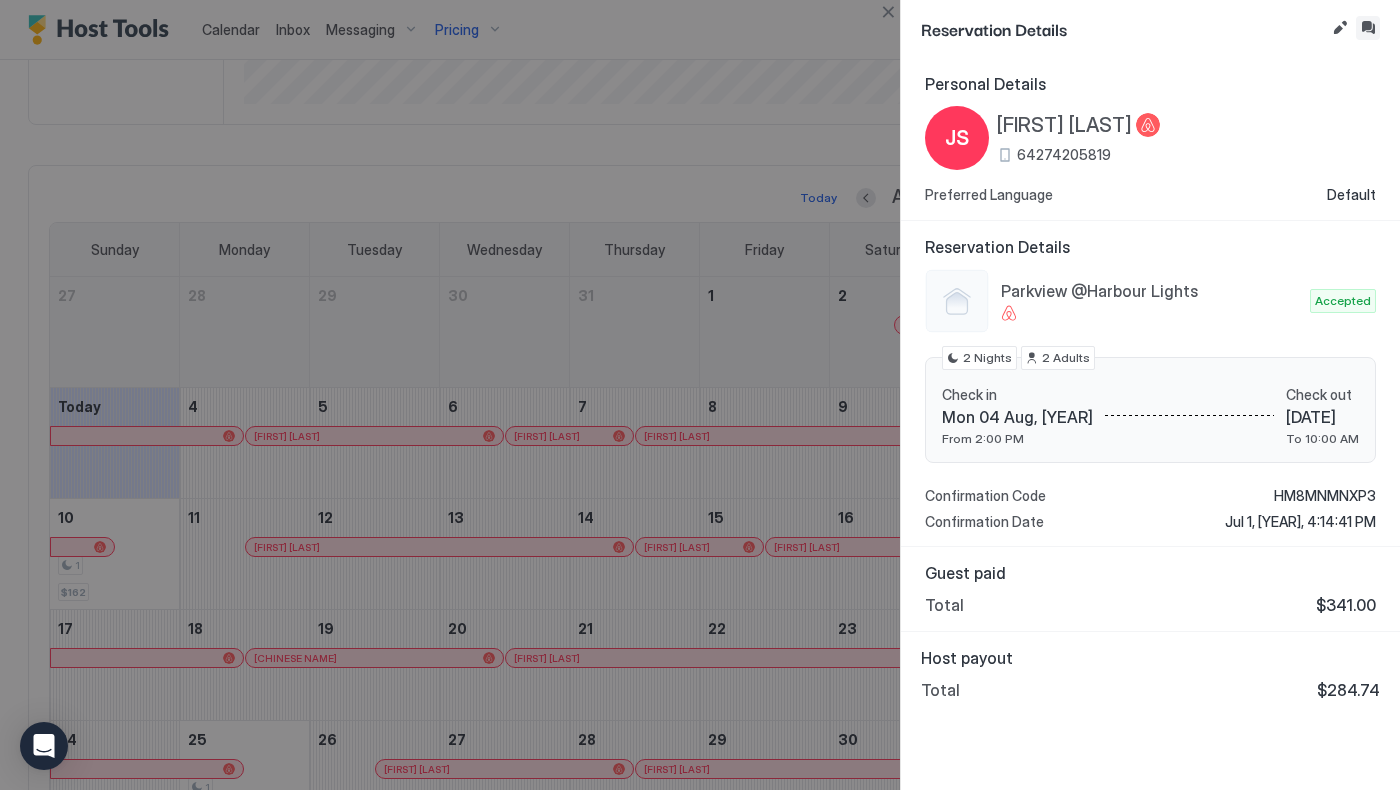 click at bounding box center [1368, 28] 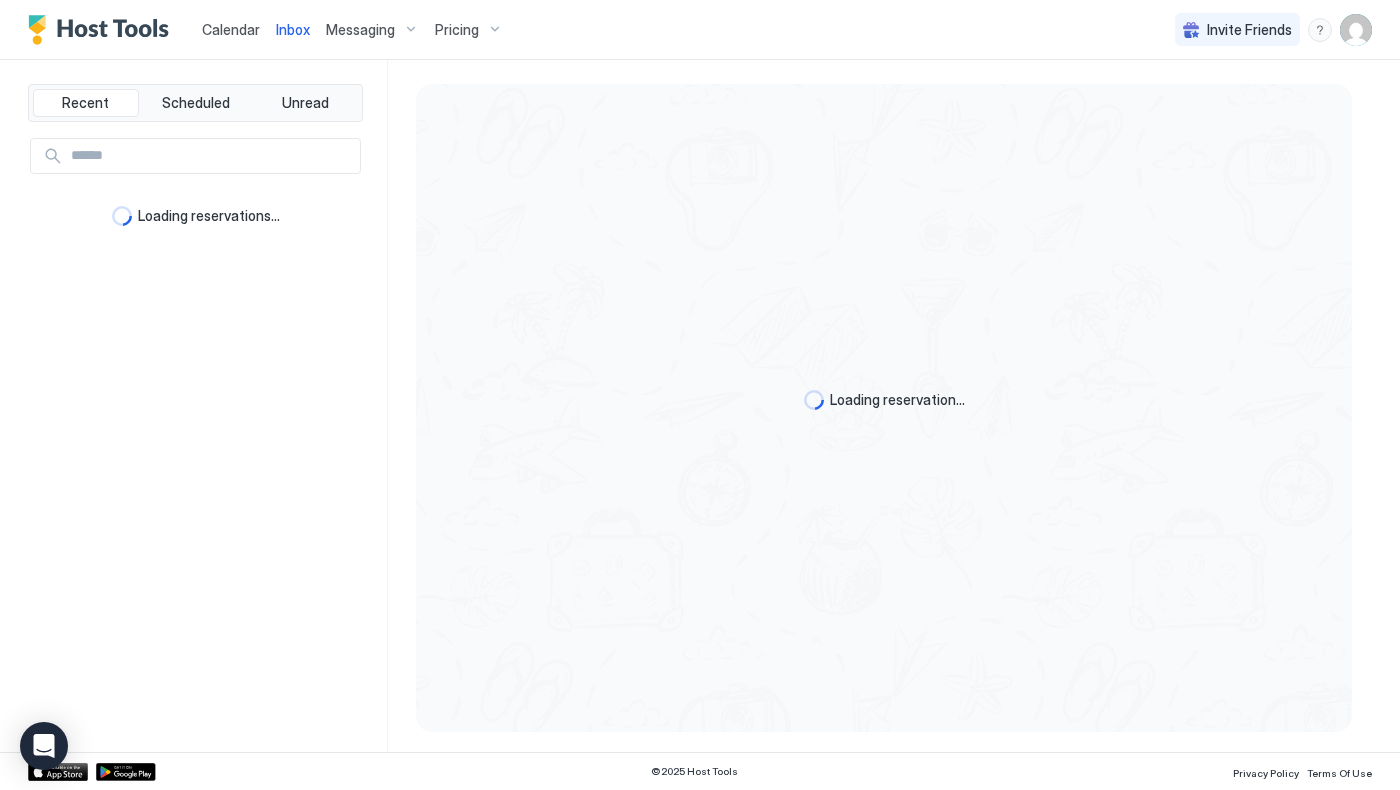 scroll, scrollTop: 0, scrollLeft: 0, axis: both 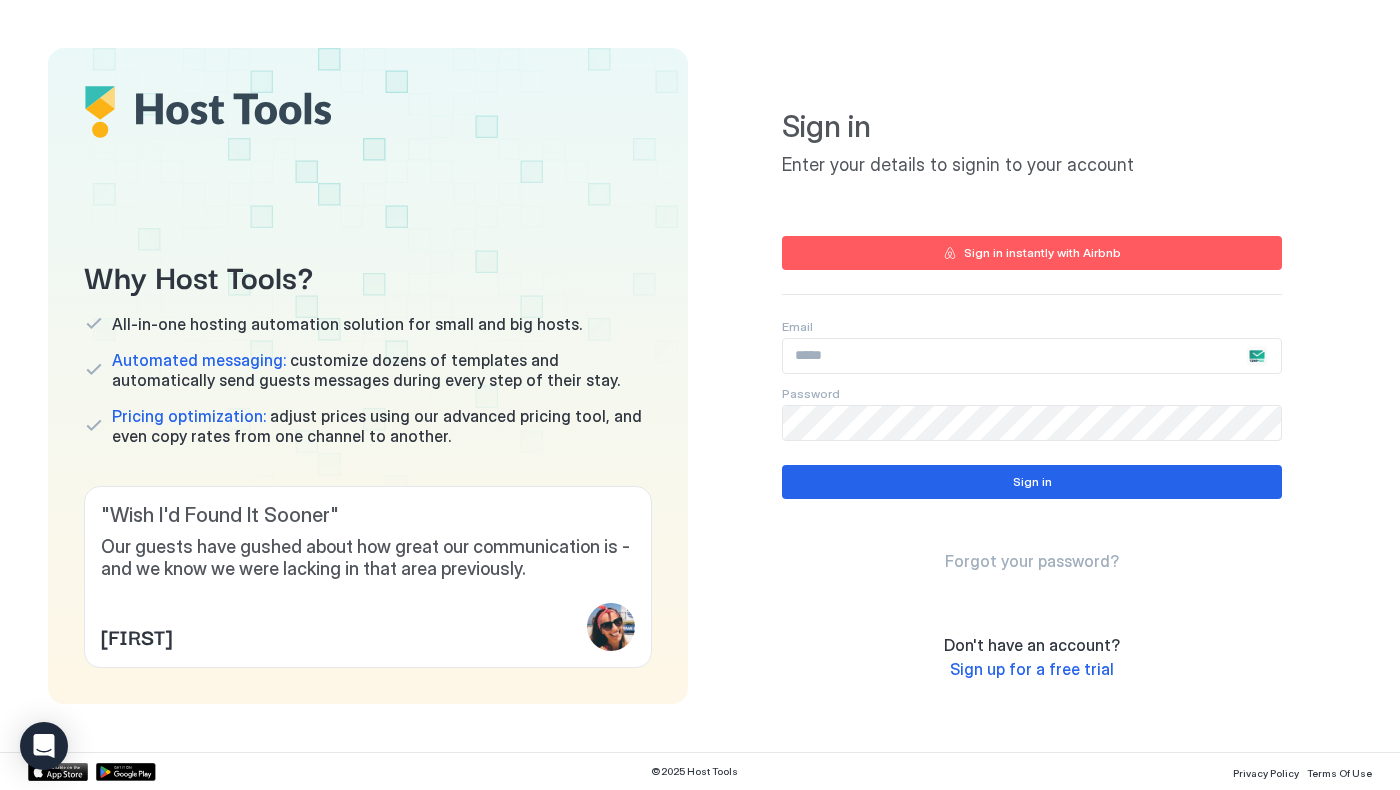 type on "**********" 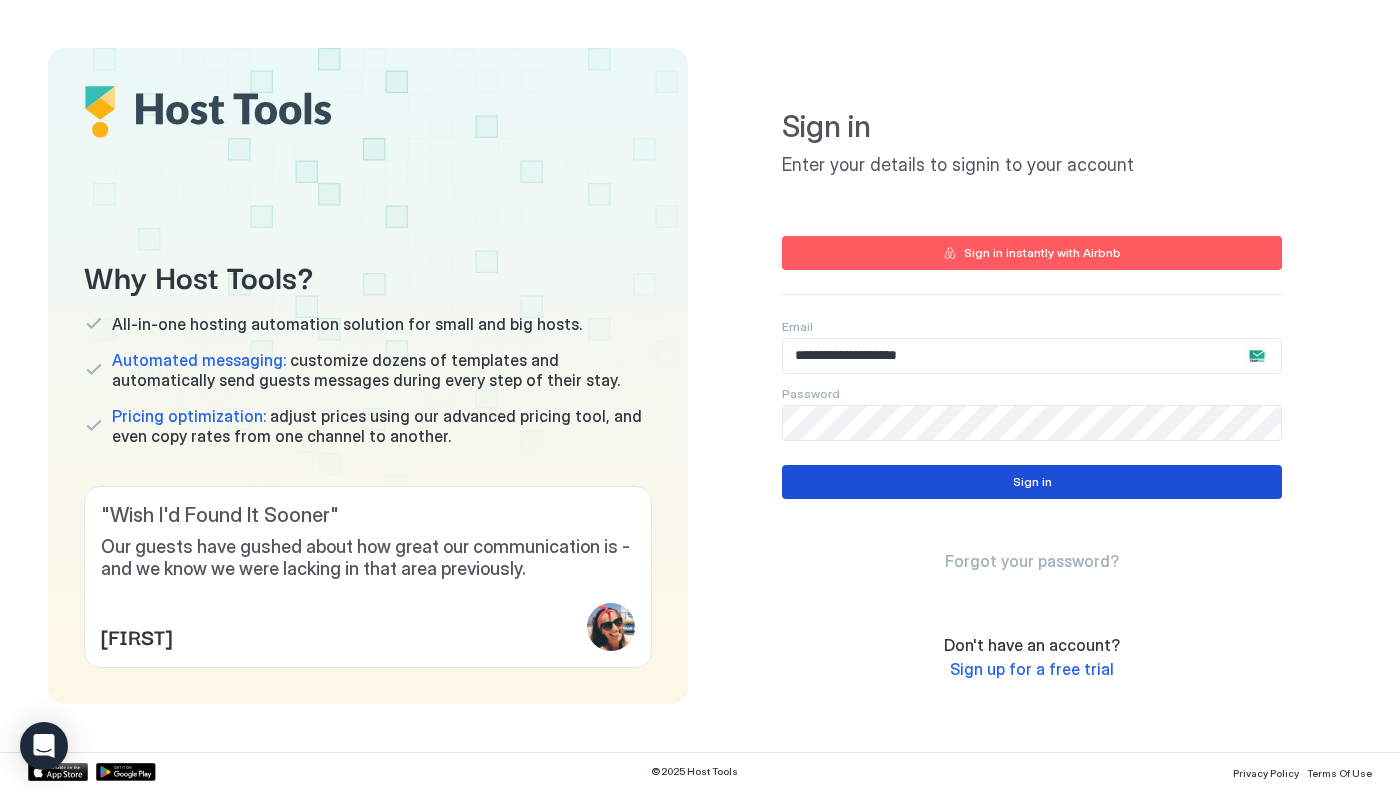 click on "Sign in" at bounding box center [1032, 482] 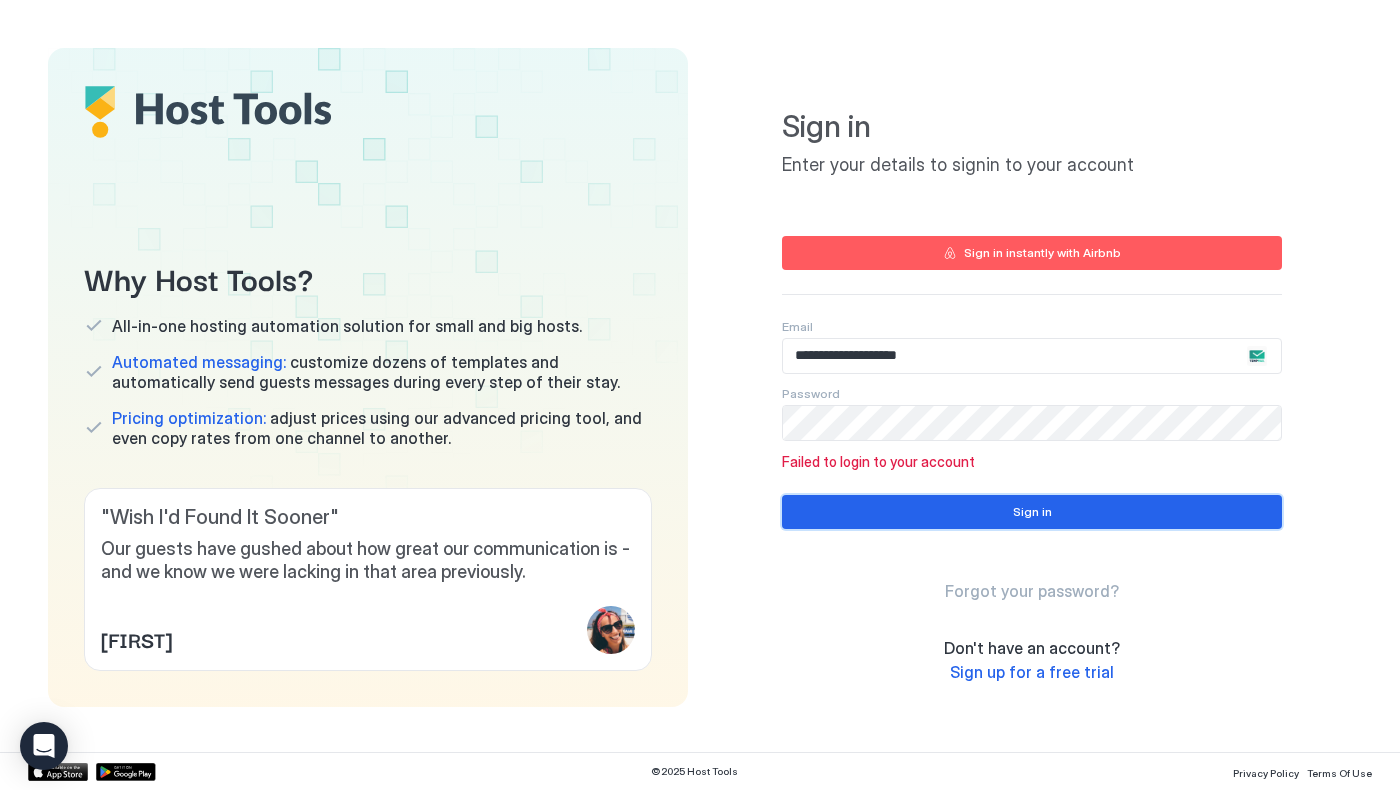 click on "Sign in" at bounding box center [1032, 512] 